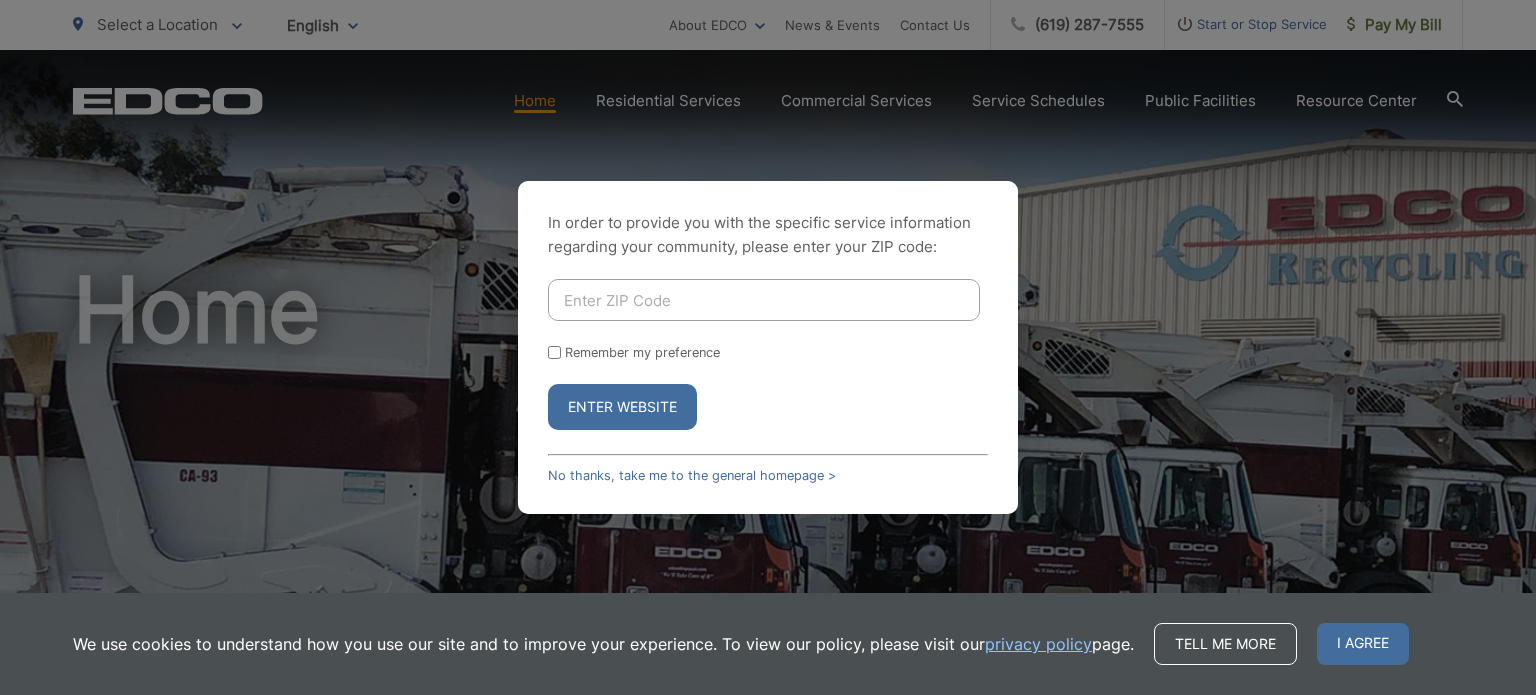 scroll, scrollTop: 0, scrollLeft: 0, axis: both 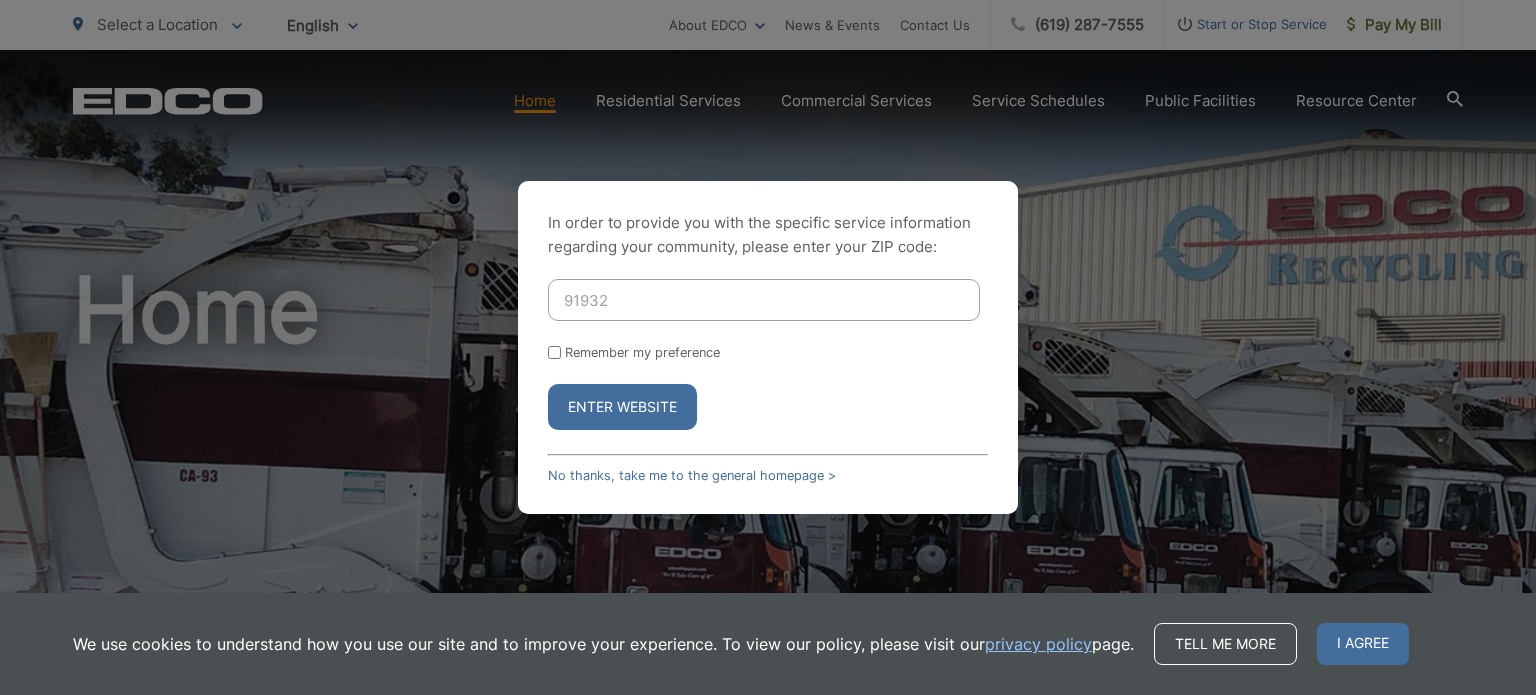 type on "91932" 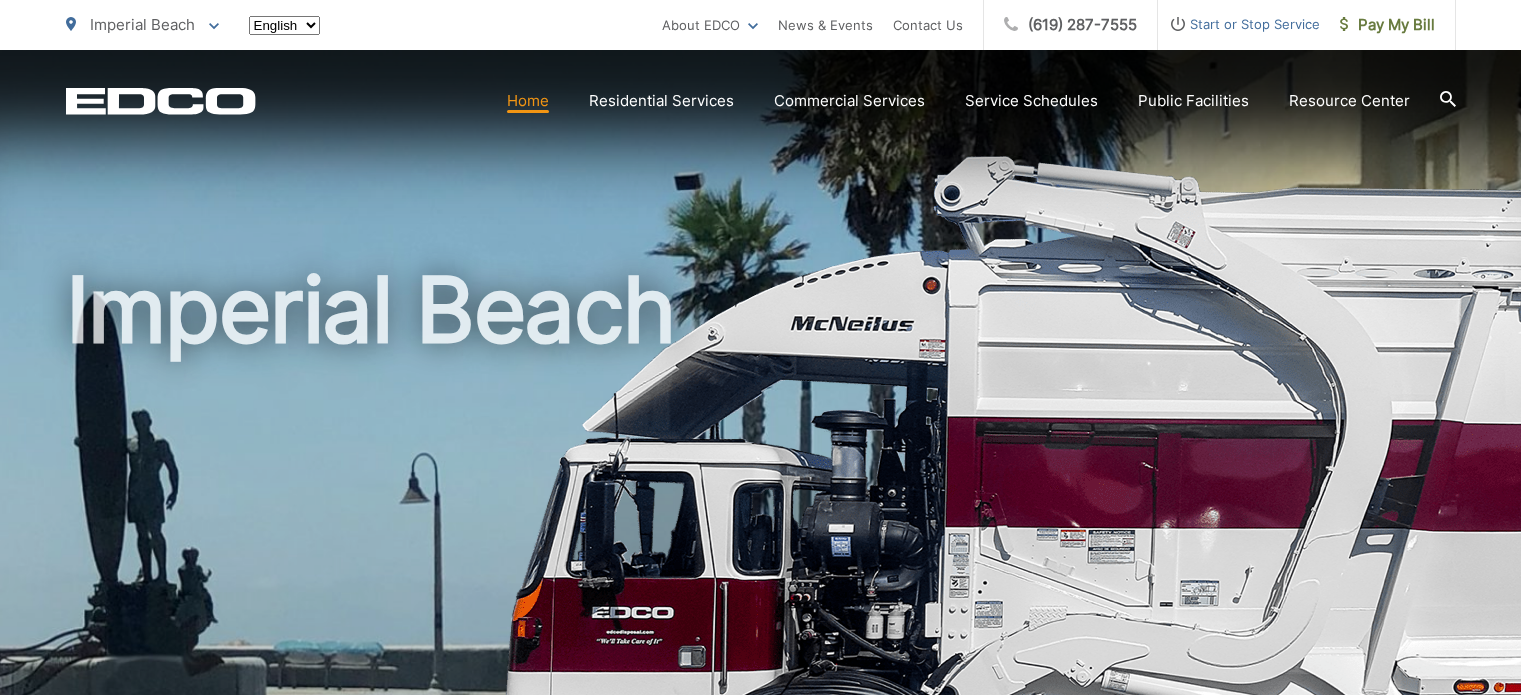 scroll, scrollTop: 0, scrollLeft: 0, axis: both 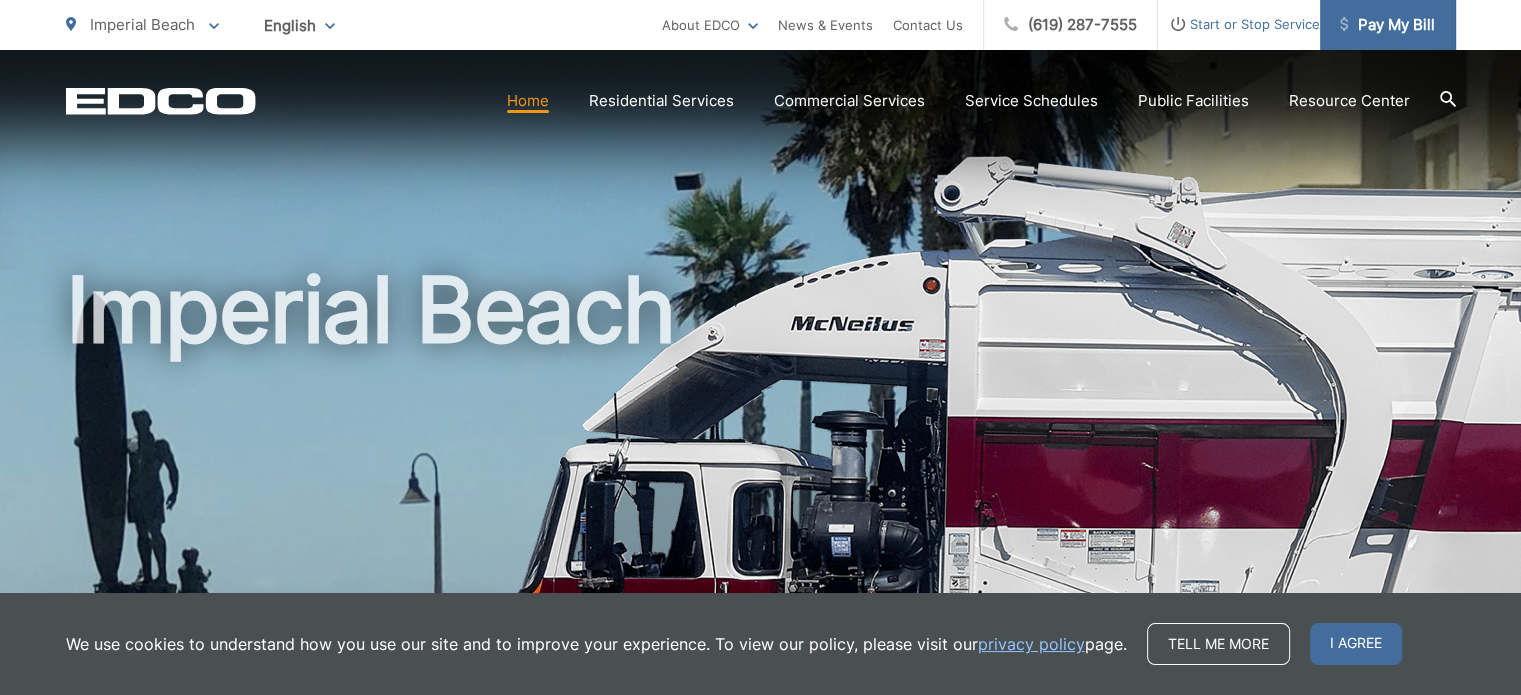 click on "Pay My Bill" at bounding box center (1387, 25) 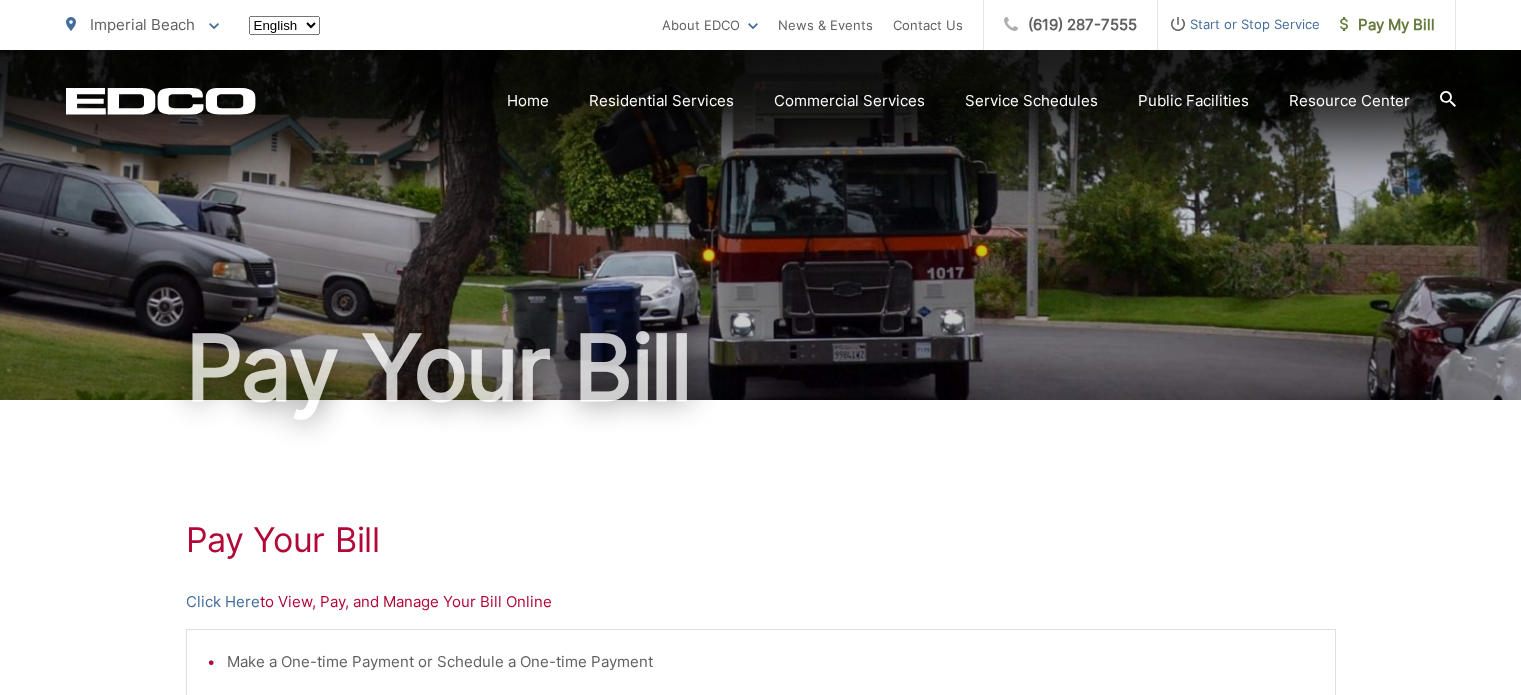 scroll, scrollTop: 0, scrollLeft: 0, axis: both 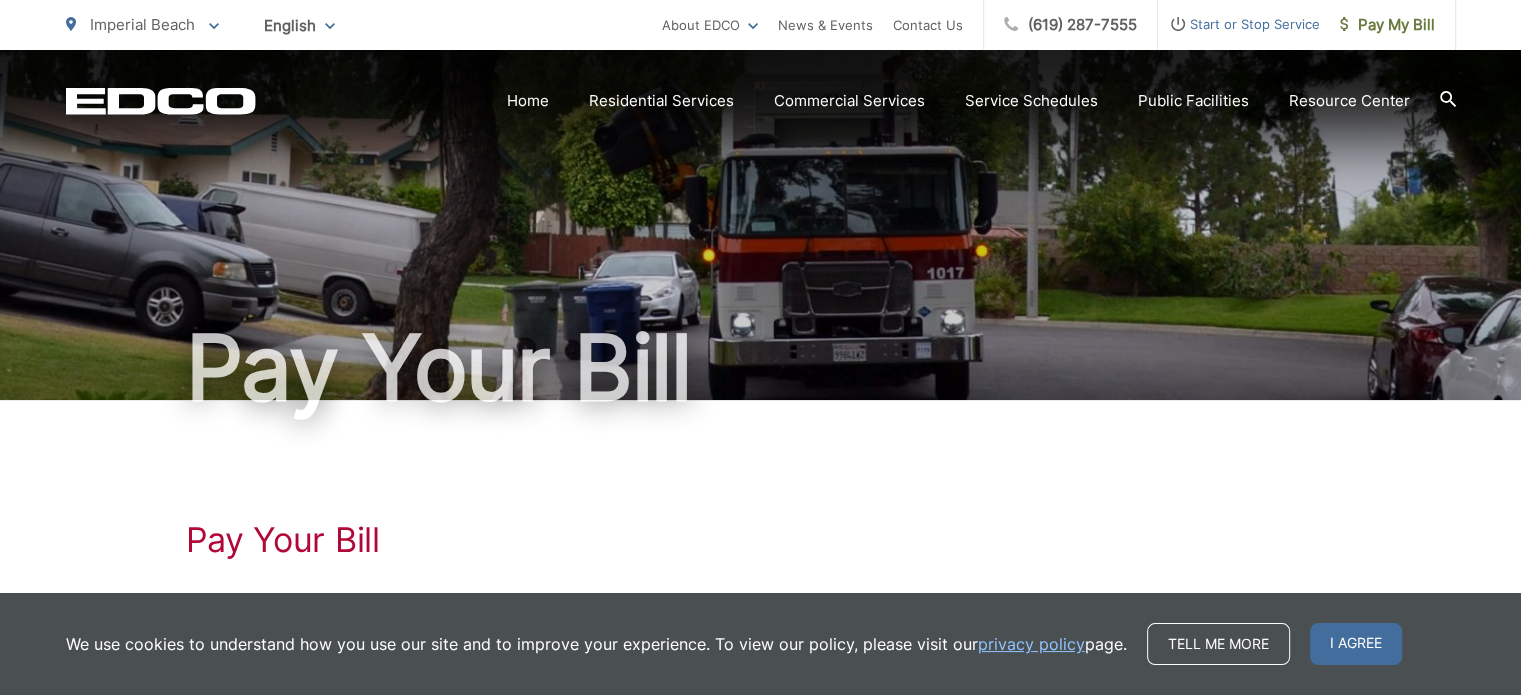 click on "Pay Your Bill
Click Here  to View, Pay, and Manage Your Bill Online
Make a One-time Payment or Schedule a One-time Payment
Set-up Auto-pay
Manage Stored Payments
Go Paperless
View Payment and Billing History
*   Requires a One-time Registration (or Online Account Set-up to Create Your Username and Password)
- OR -
Click Here  to Make a One-time Payment Only Online
Make a One-time Payment Only
*   DOES NOT Require a One-time Registration (or Online Account Set-up)" at bounding box center (761, 849) 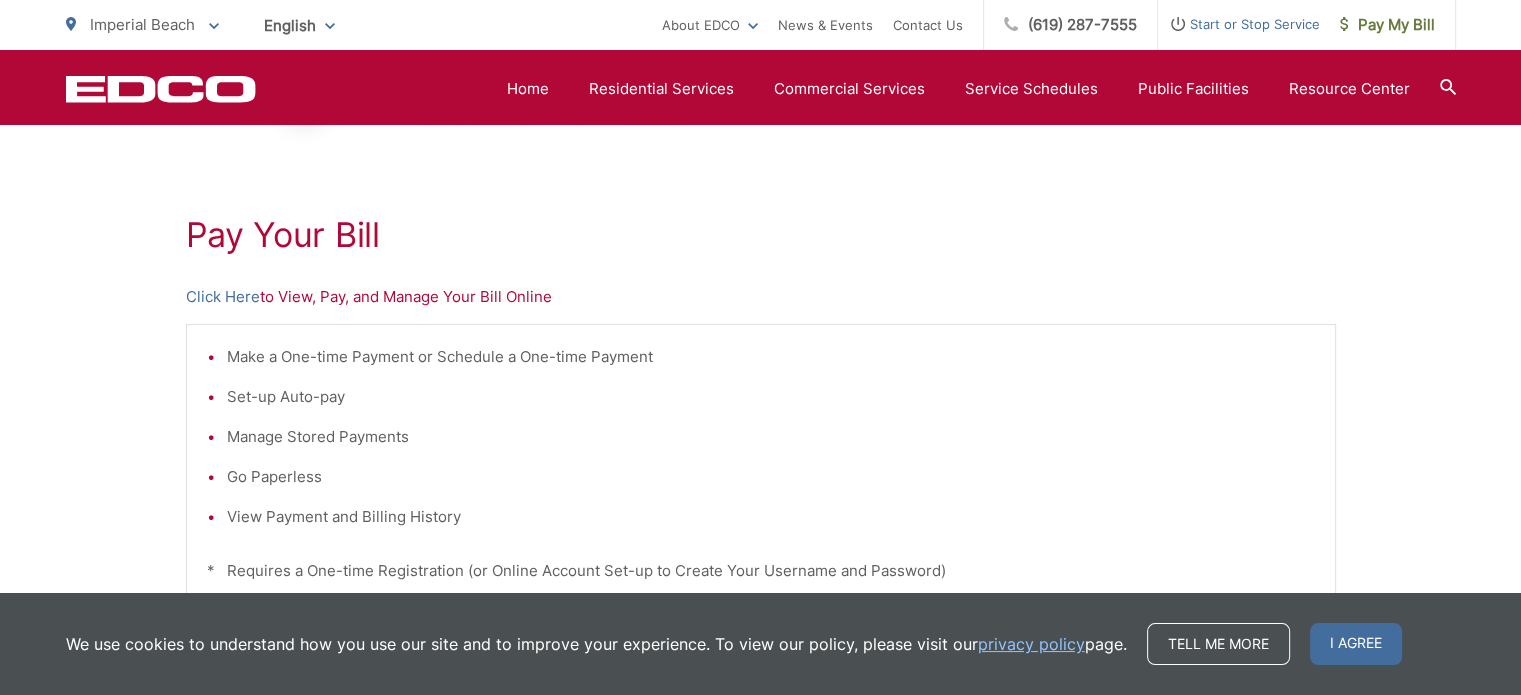 scroll, scrollTop: 300, scrollLeft: 0, axis: vertical 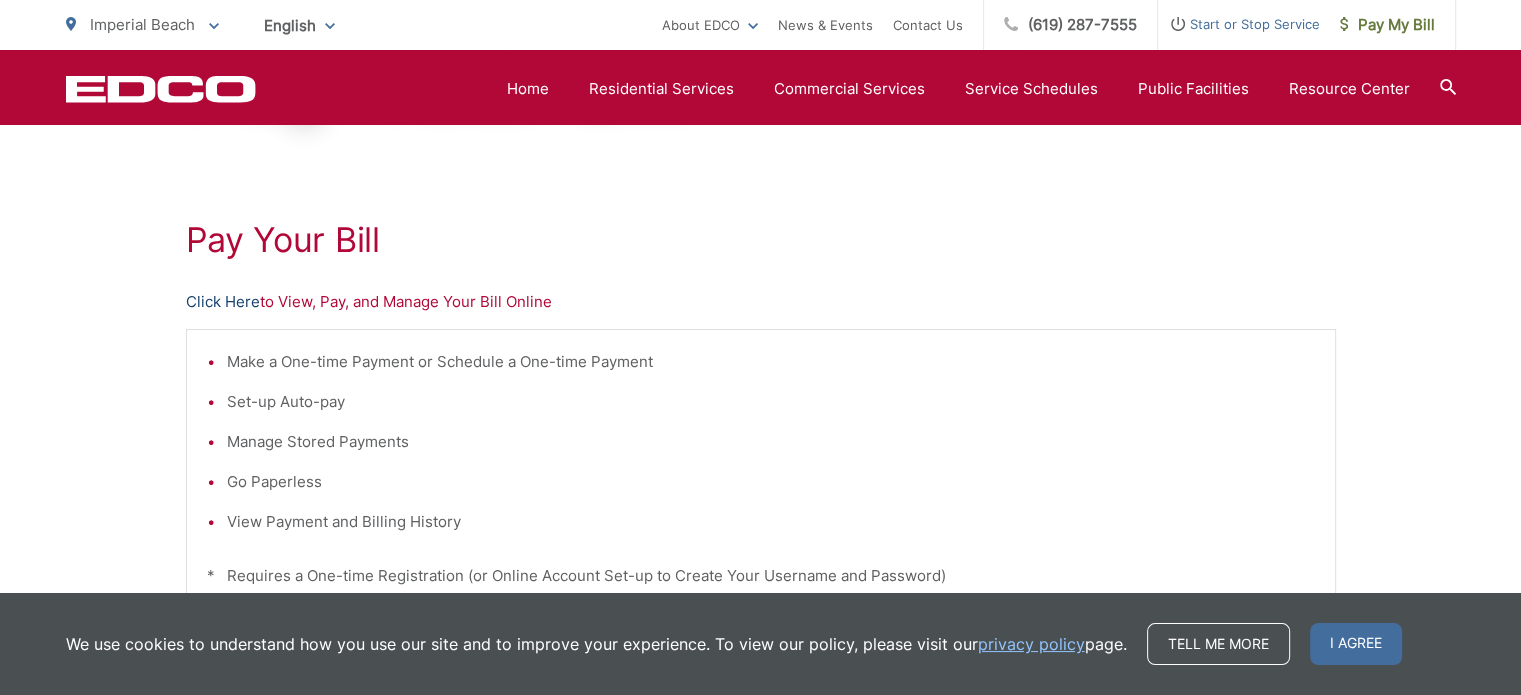 click on "Click Here" at bounding box center (223, 302) 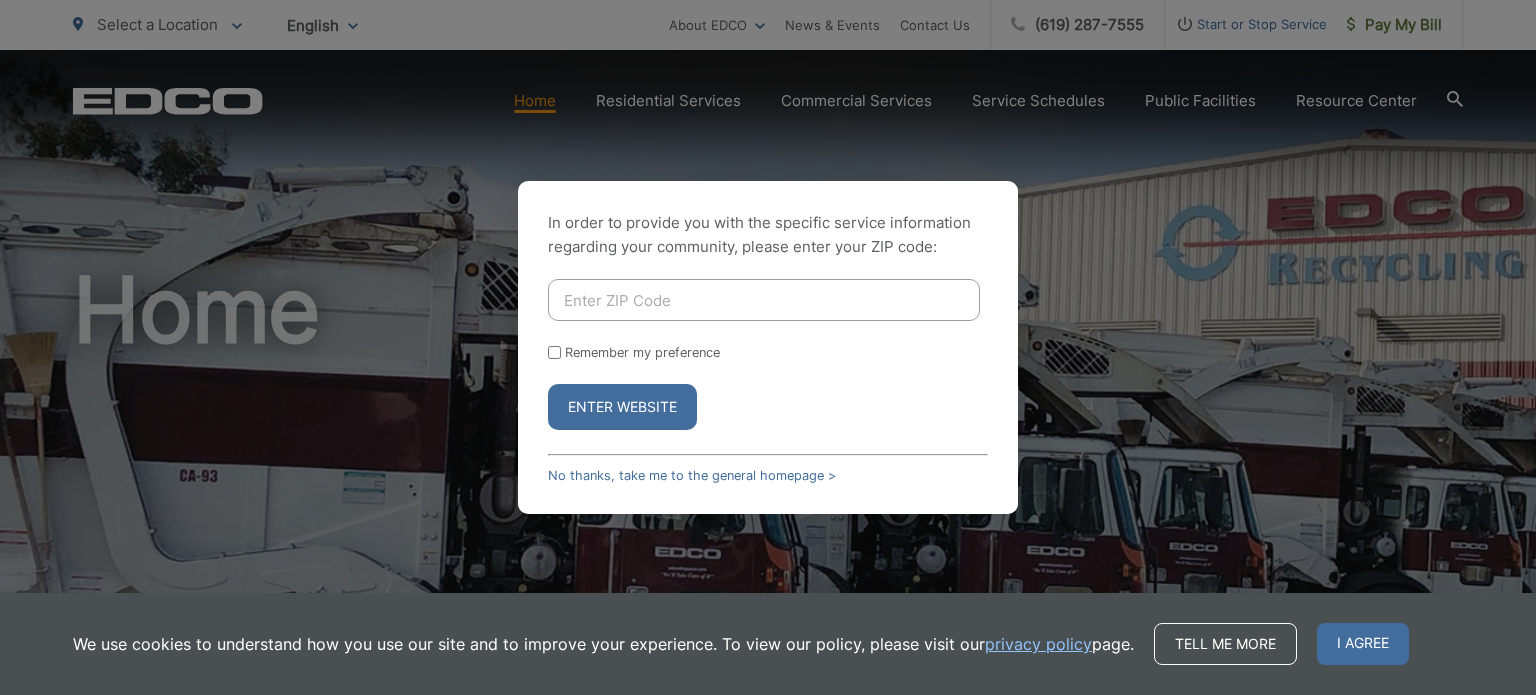 scroll, scrollTop: 0, scrollLeft: 0, axis: both 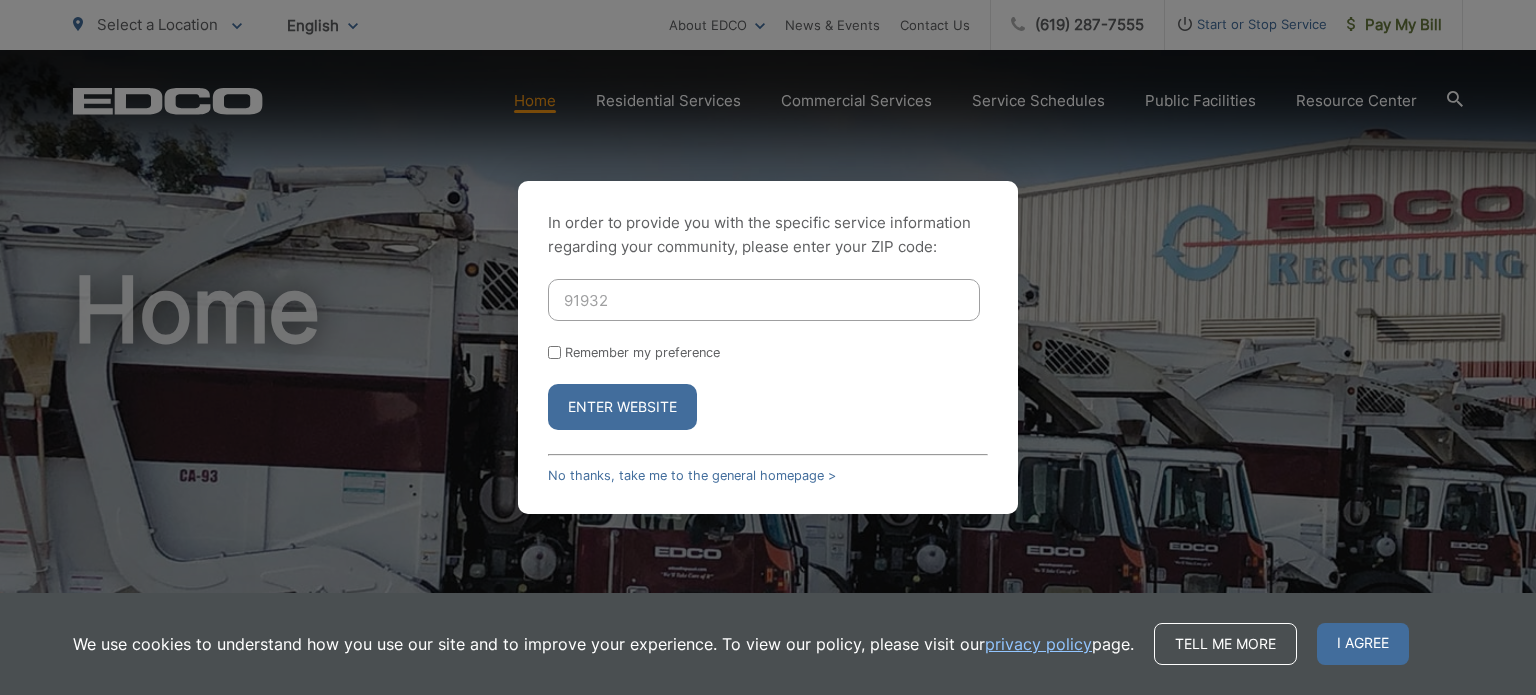 drag, startPoint x: 588, startPoint y: 393, endPoint x: 617, endPoint y: 396, distance: 29.15476 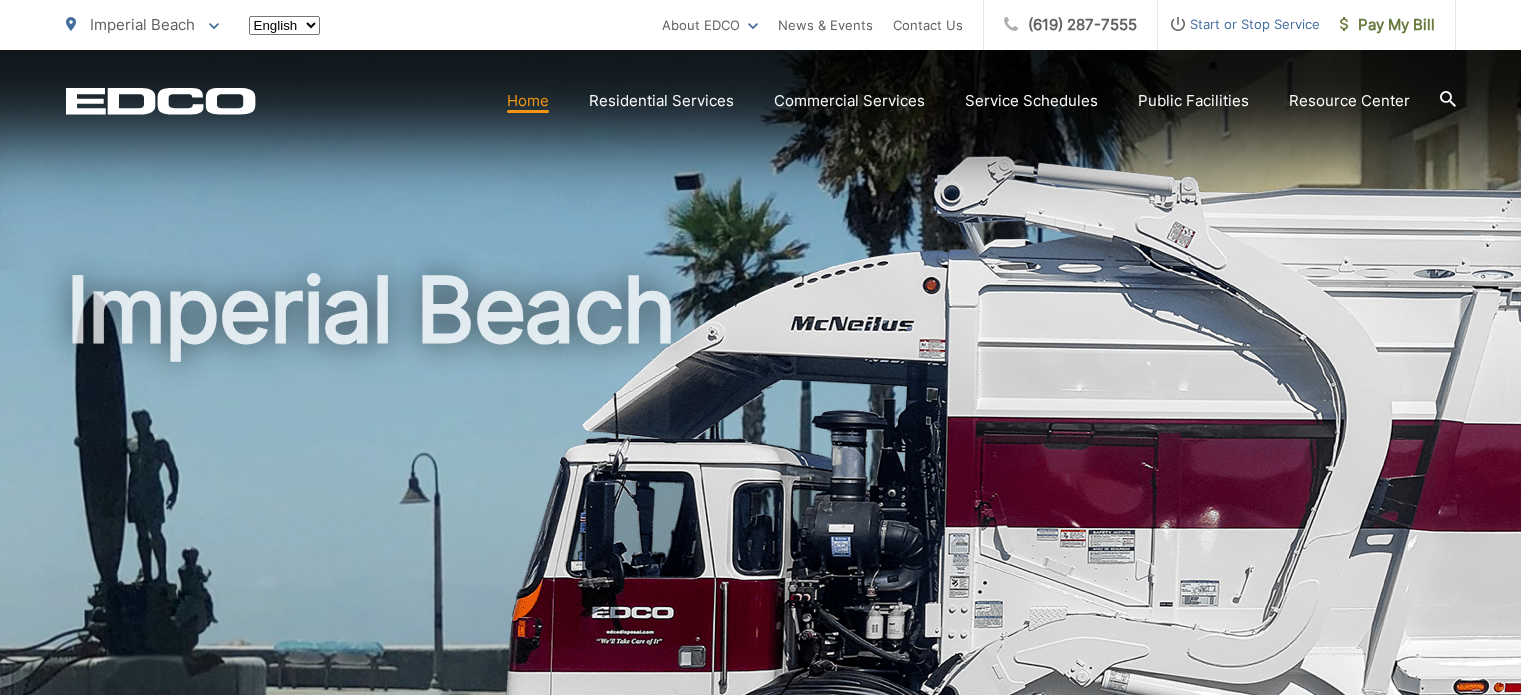 scroll, scrollTop: 0, scrollLeft: 0, axis: both 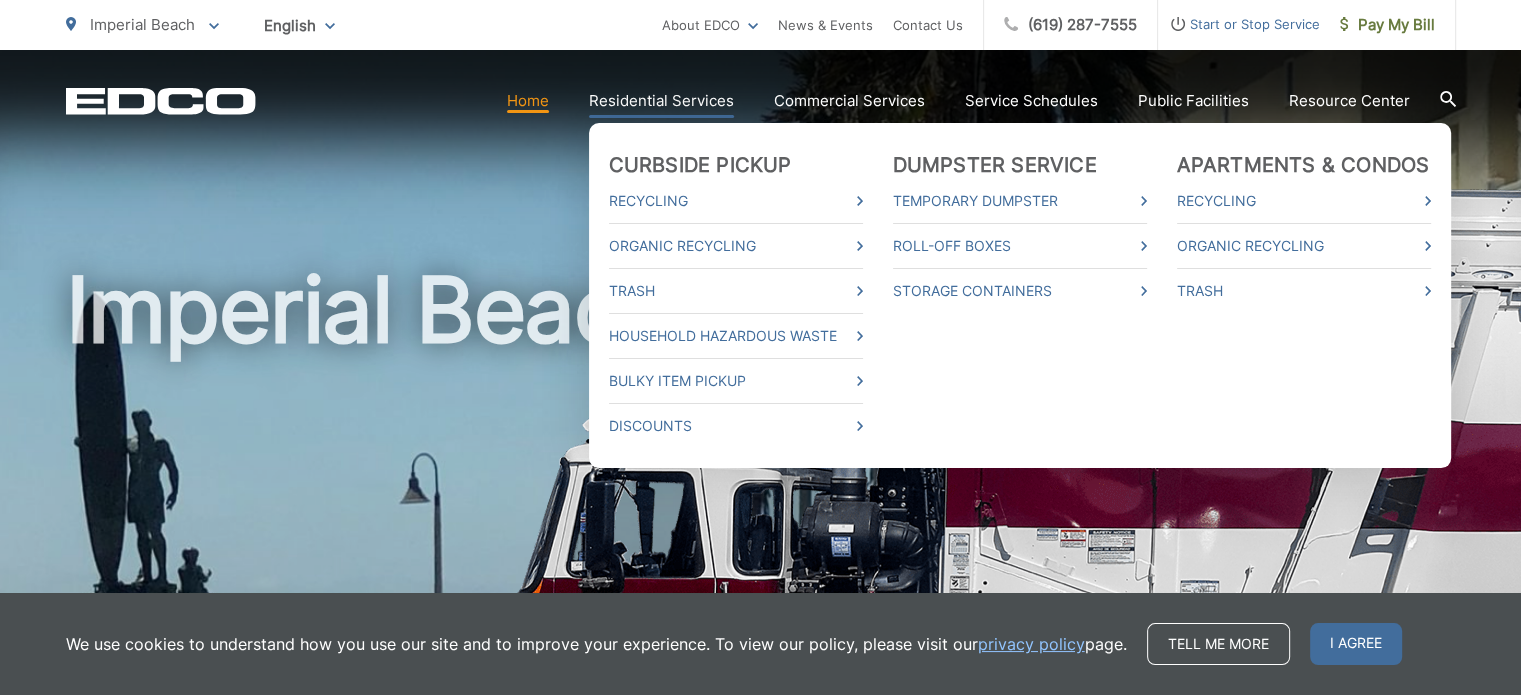 click on "Residential Services" at bounding box center [661, 101] 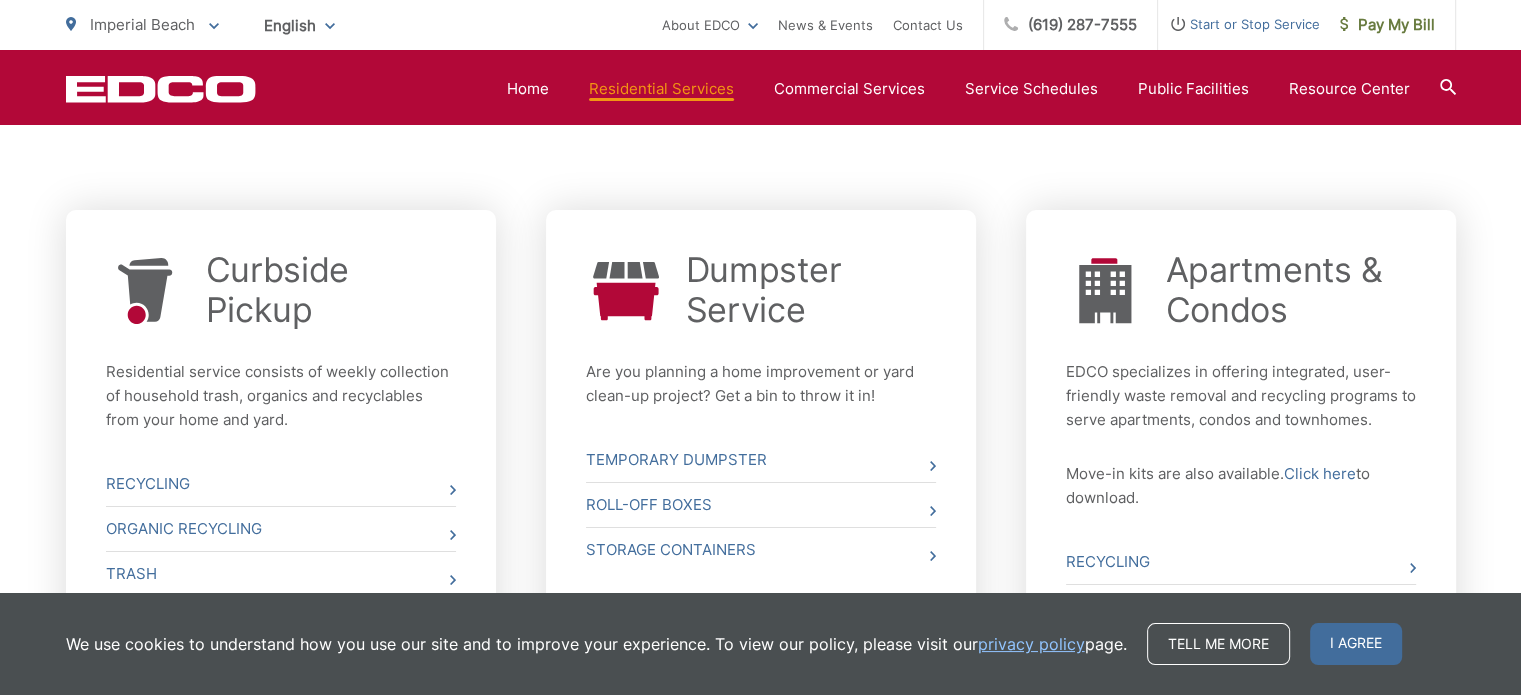 scroll, scrollTop: 800, scrollLeft: 0, axis: vertical 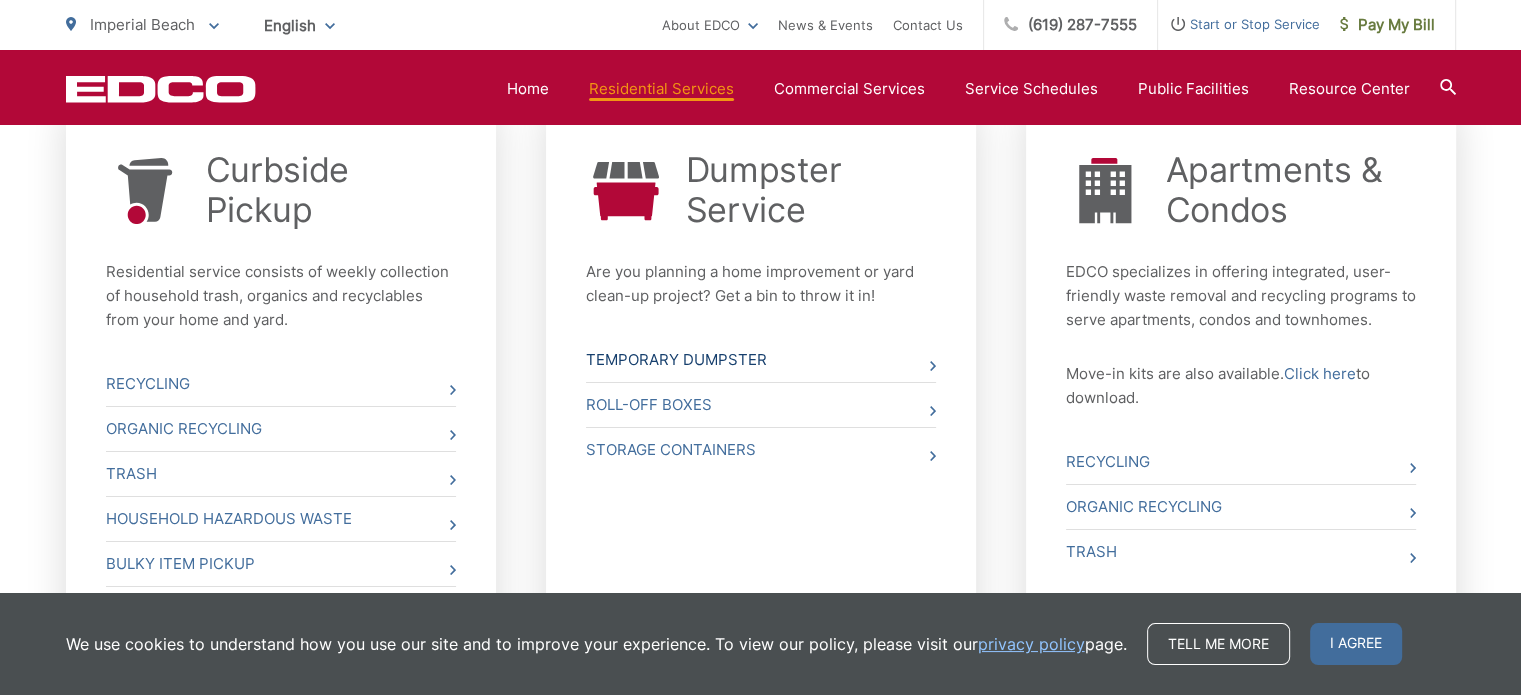 click on "Temporary Dumpster" at bounding box center (761, 360) 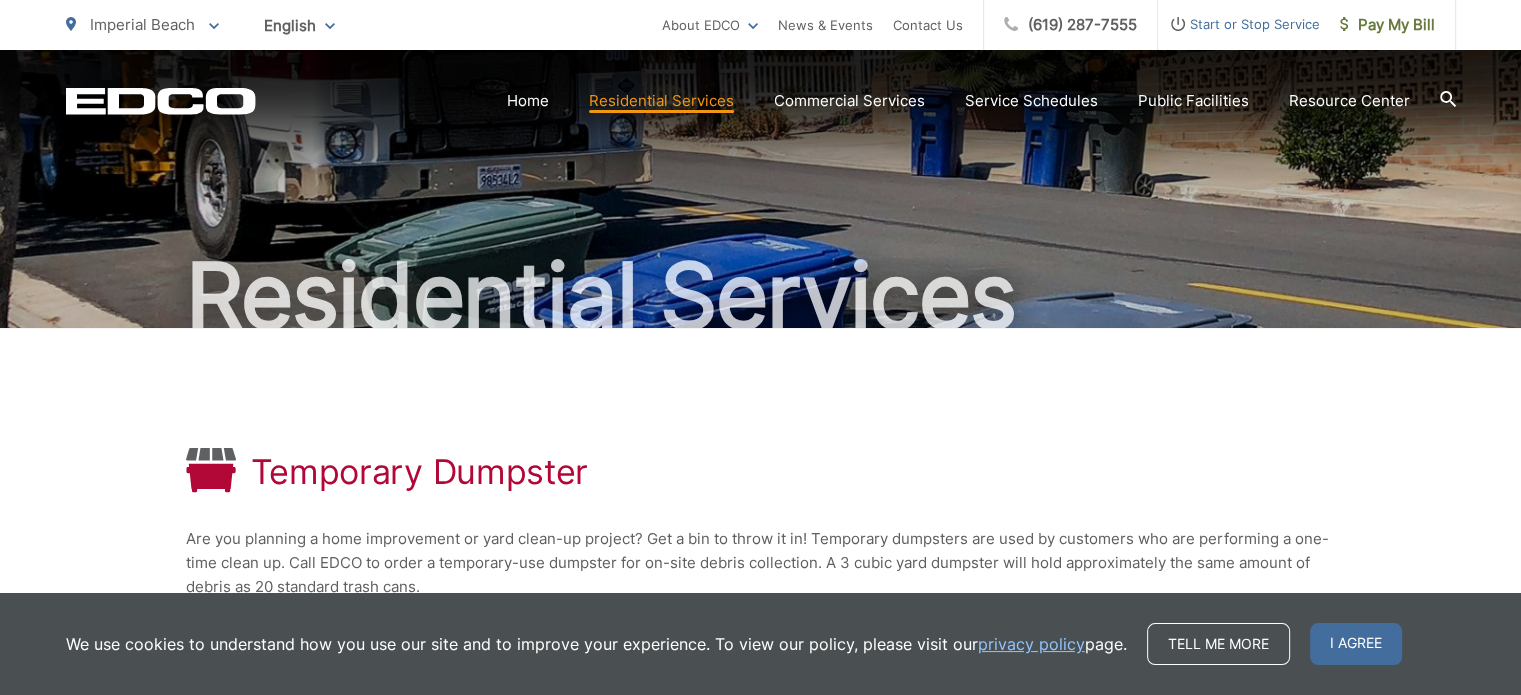 scroll, scrollTop: 300, scrollLeft: 0, axis: vertical 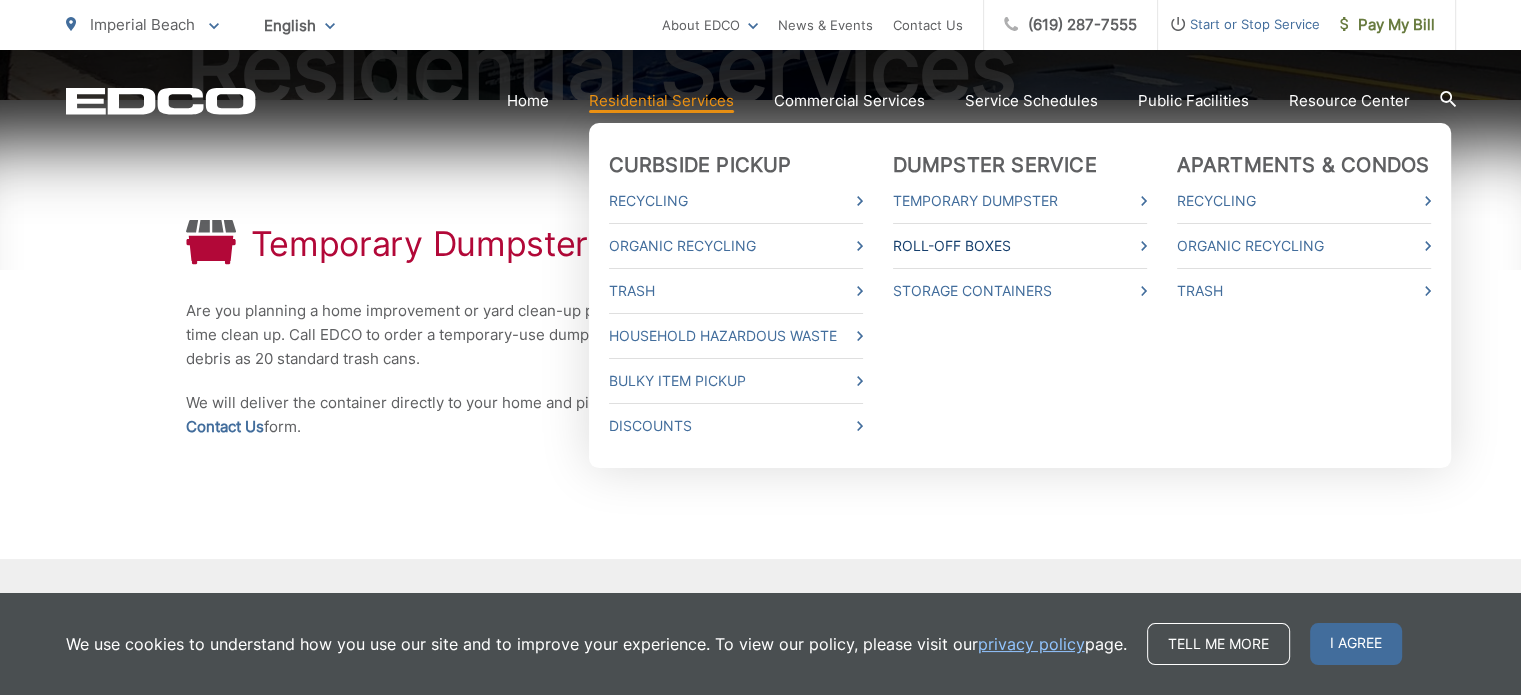 click on "Roll-Off Boxes" at bounding box center [1020, 246] 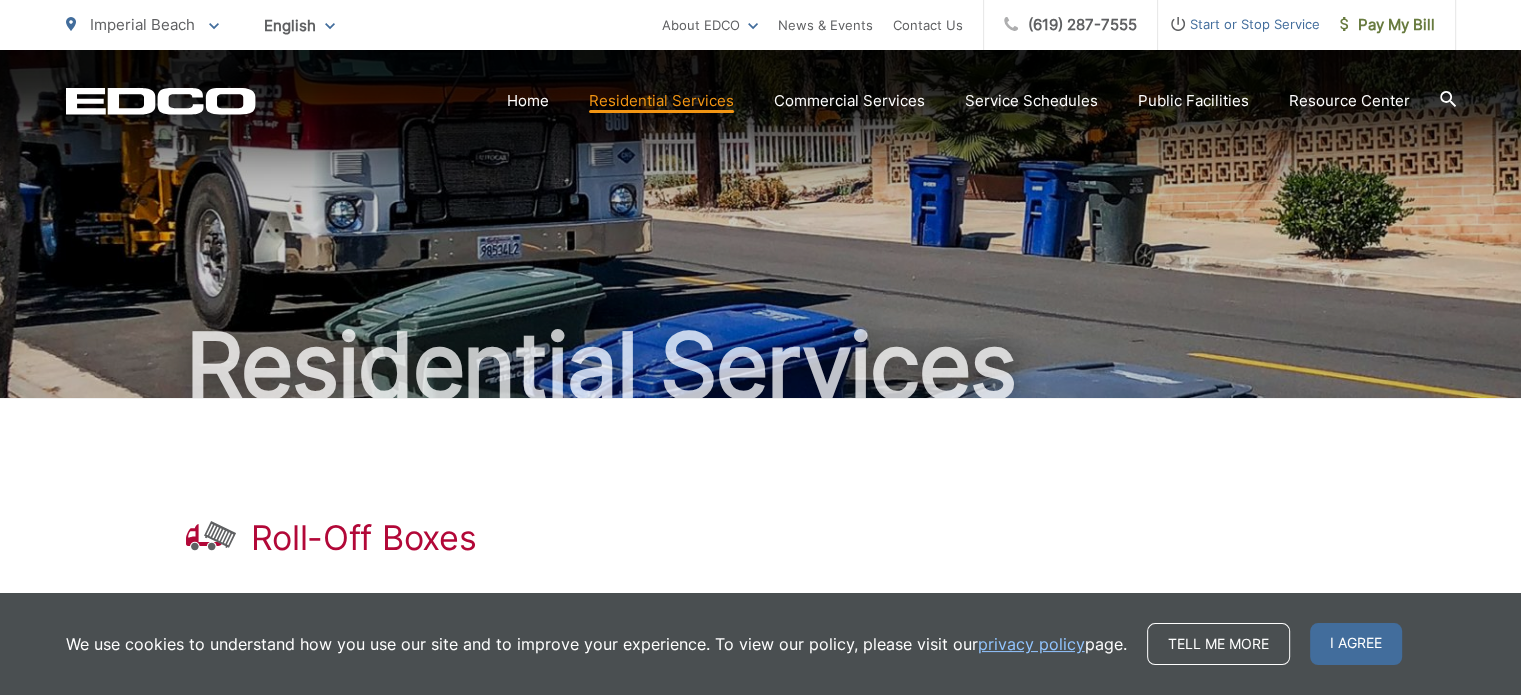 scroll, scrollTop: 0, scrollLeft: 0, axis: both 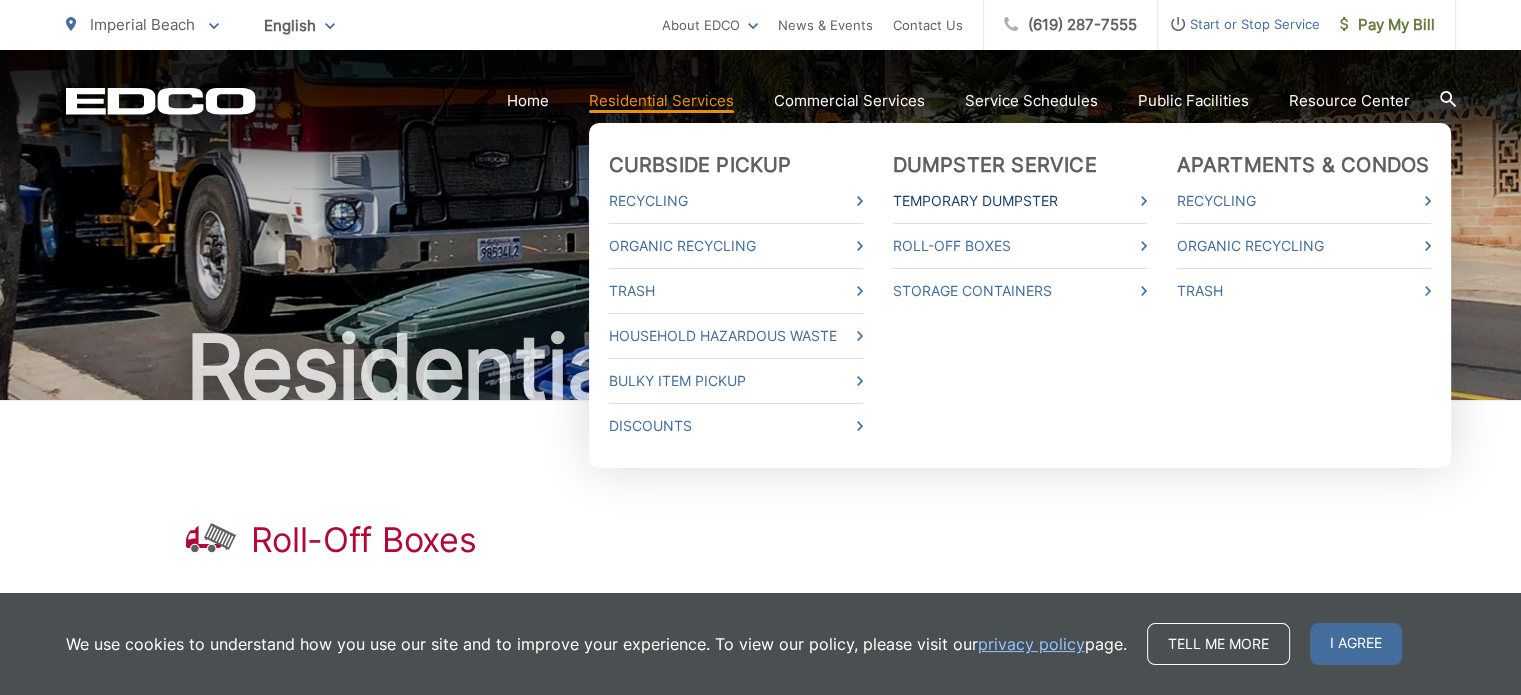 click on "Temporary Dumpster" at bounding box center [1020, 201] 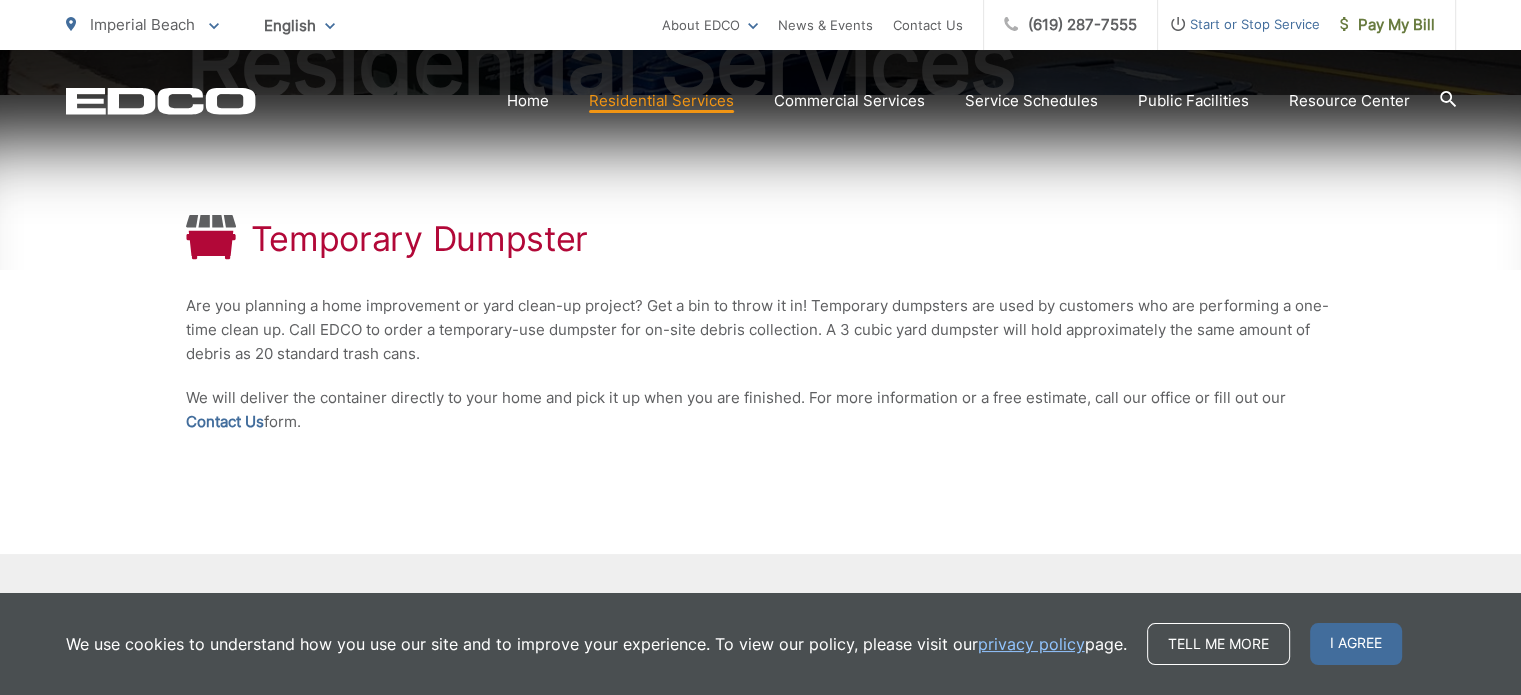 scroll, scrollTop: 468, scrollLeft: 0, axis: vertical 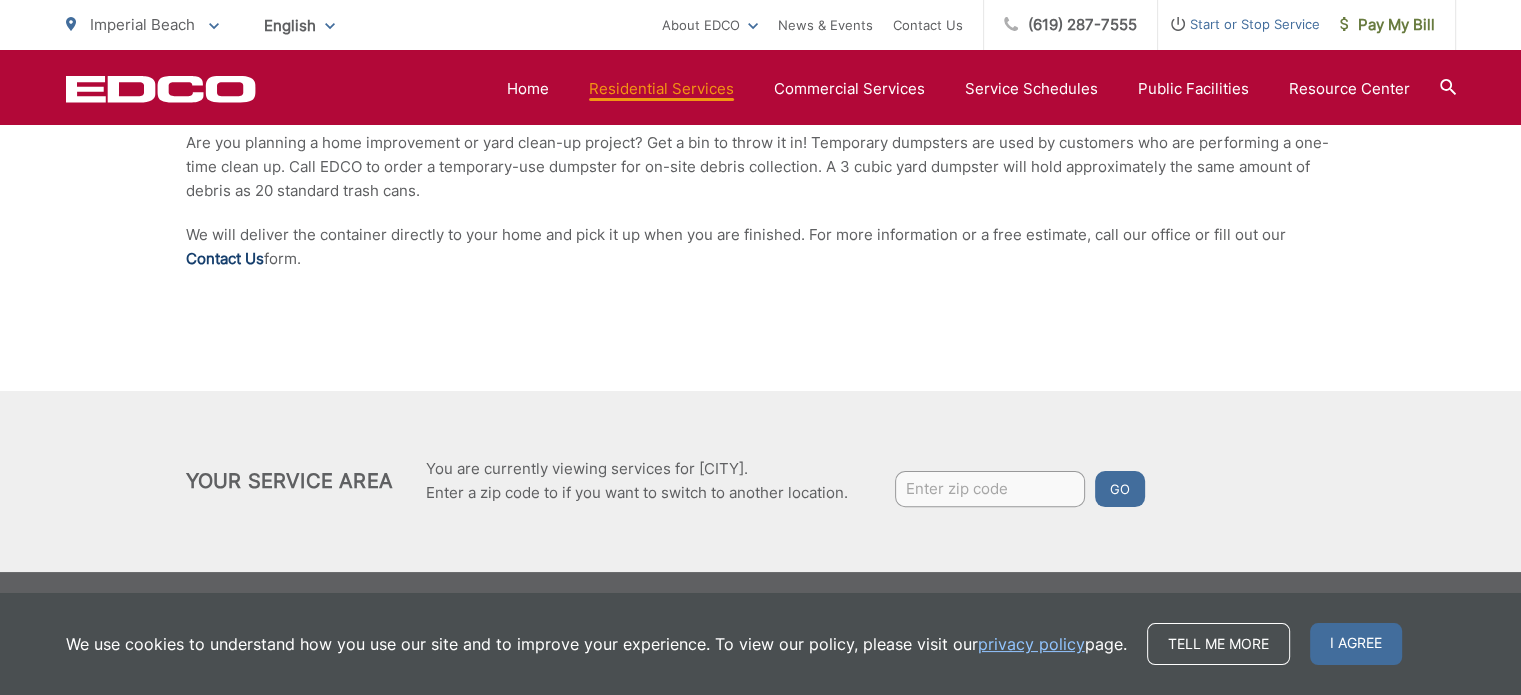 click on "Contact Us" at bounding box center (225, 259) 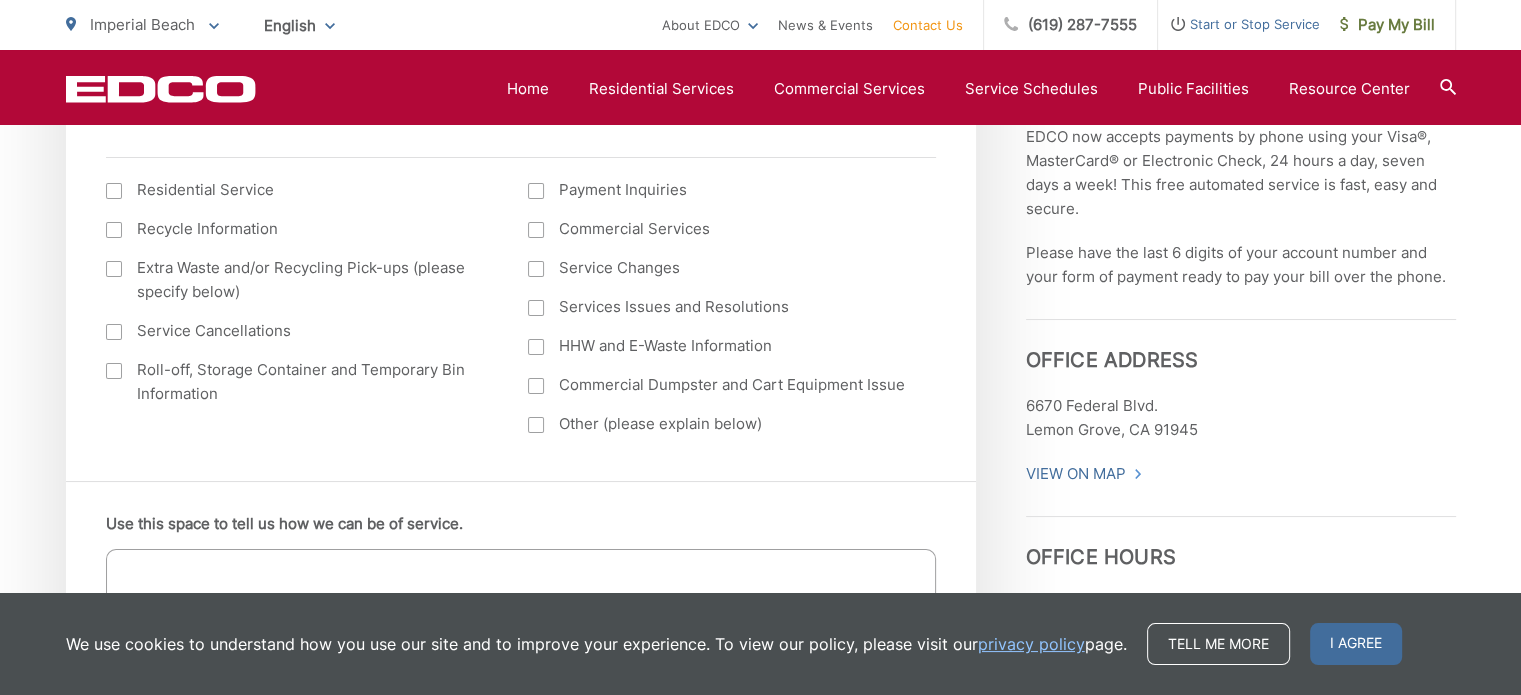 scroll, scrollTop: 900, scrollLeft: 0, axis: vertical 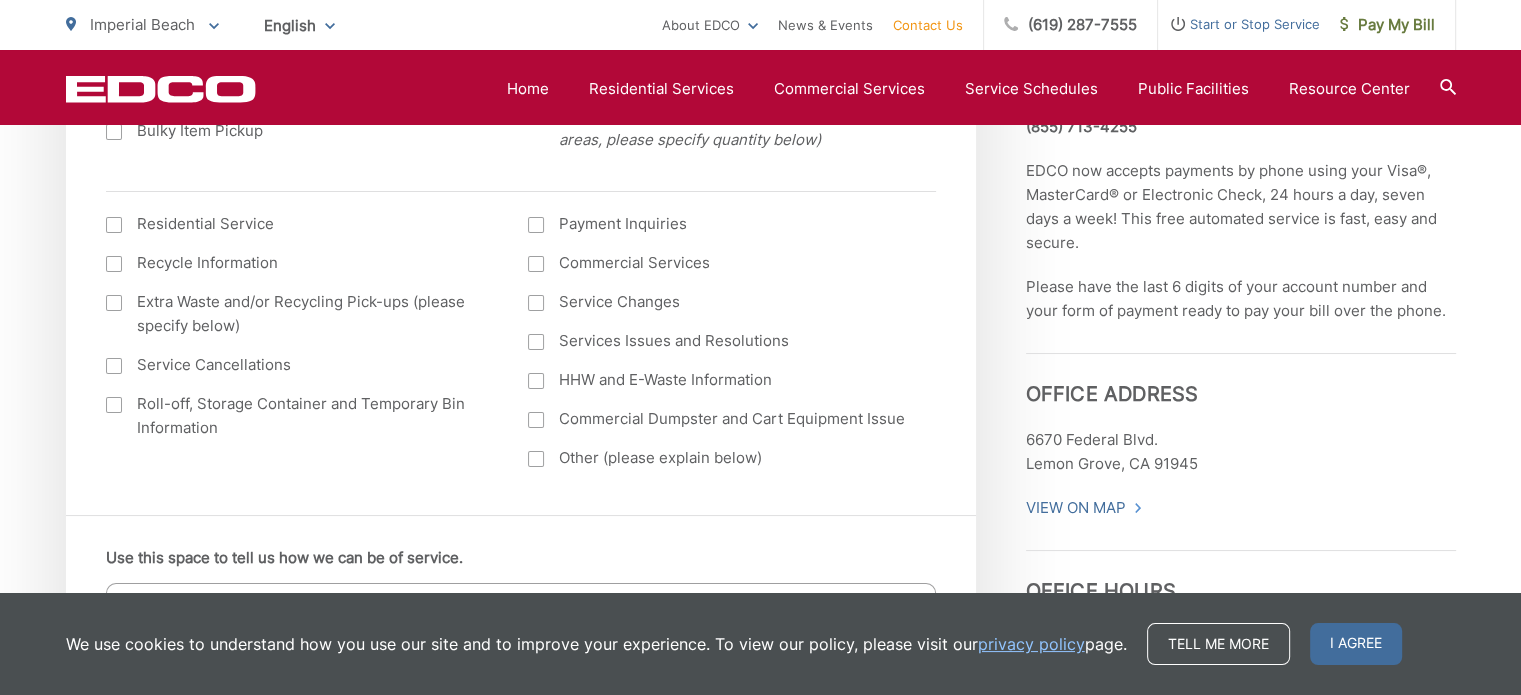 click at bounding box center [114, 405] 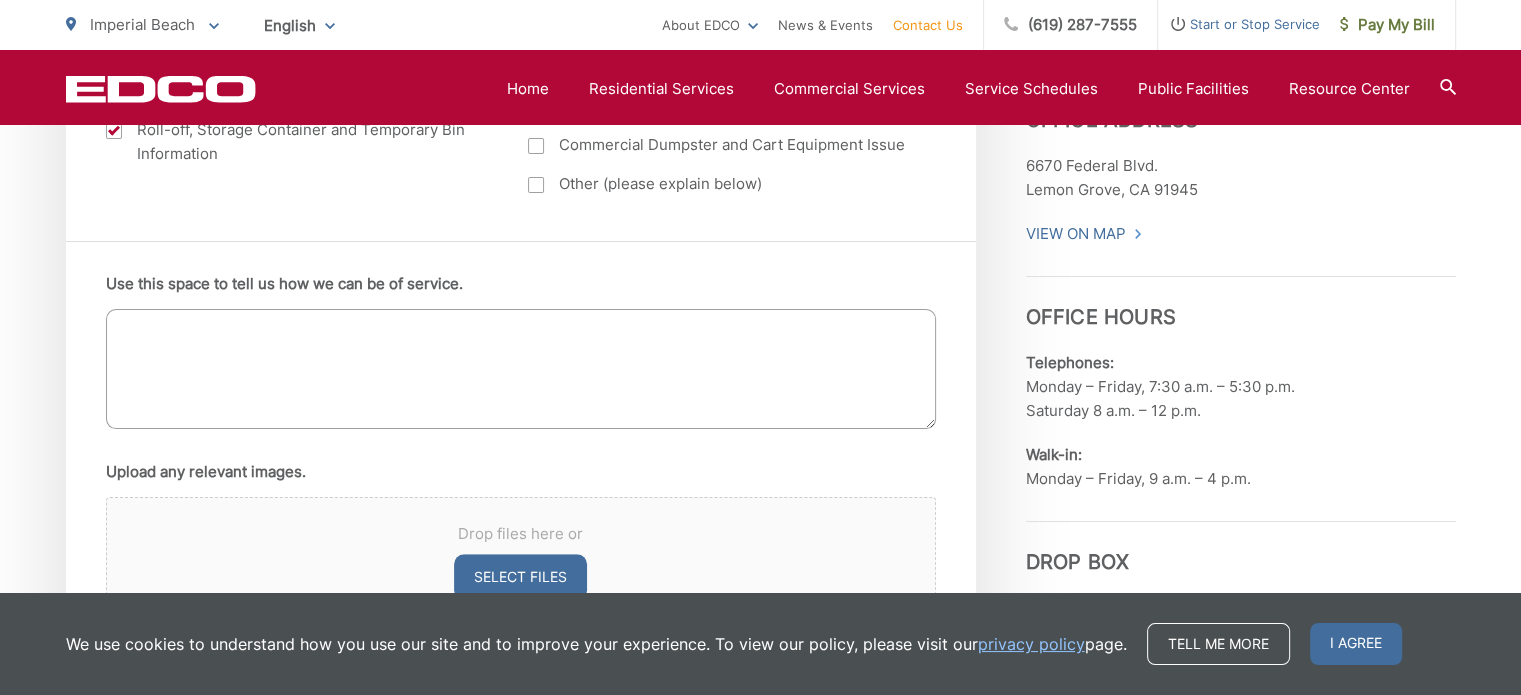 scroll, scrollTop: 1200, scrollLeft: 0, axis: vertical 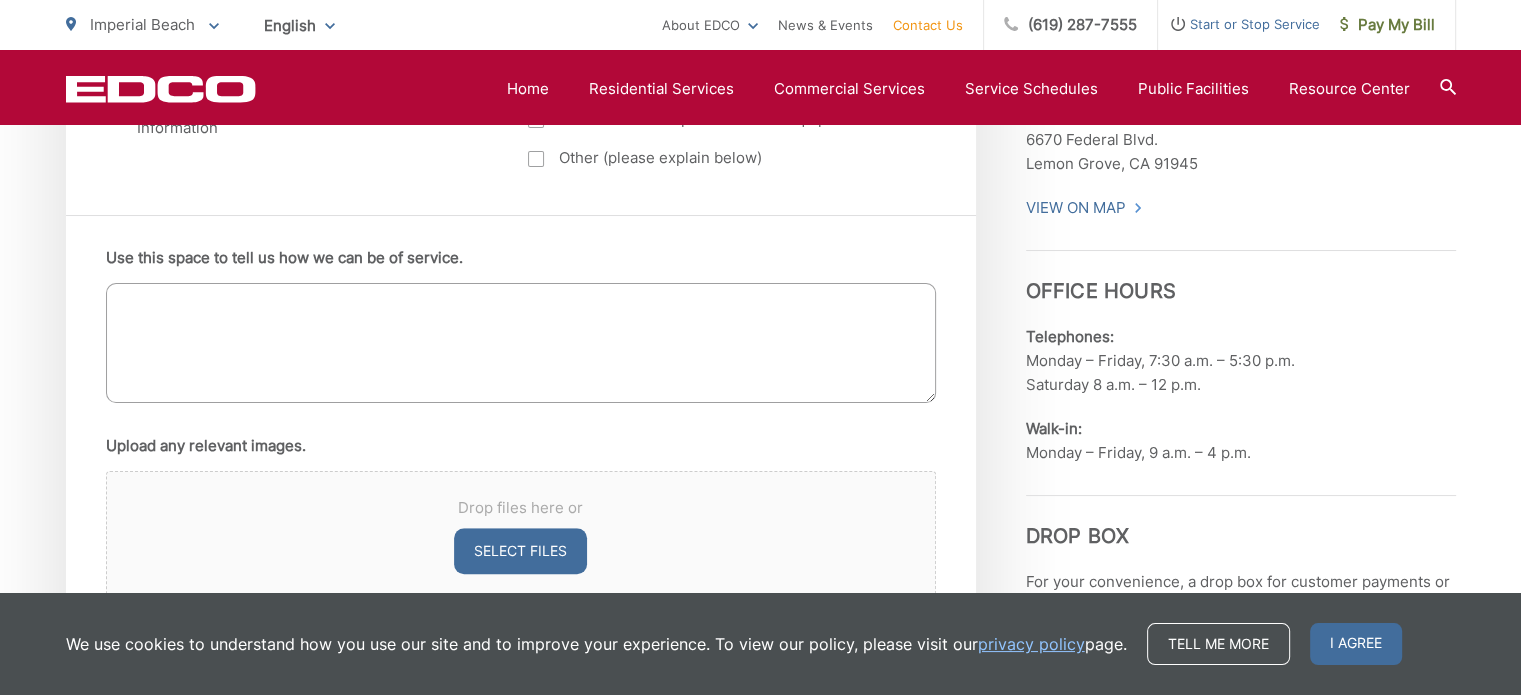click on "Use this space to tell us how we can be of service." at bounding box center (521, 343) 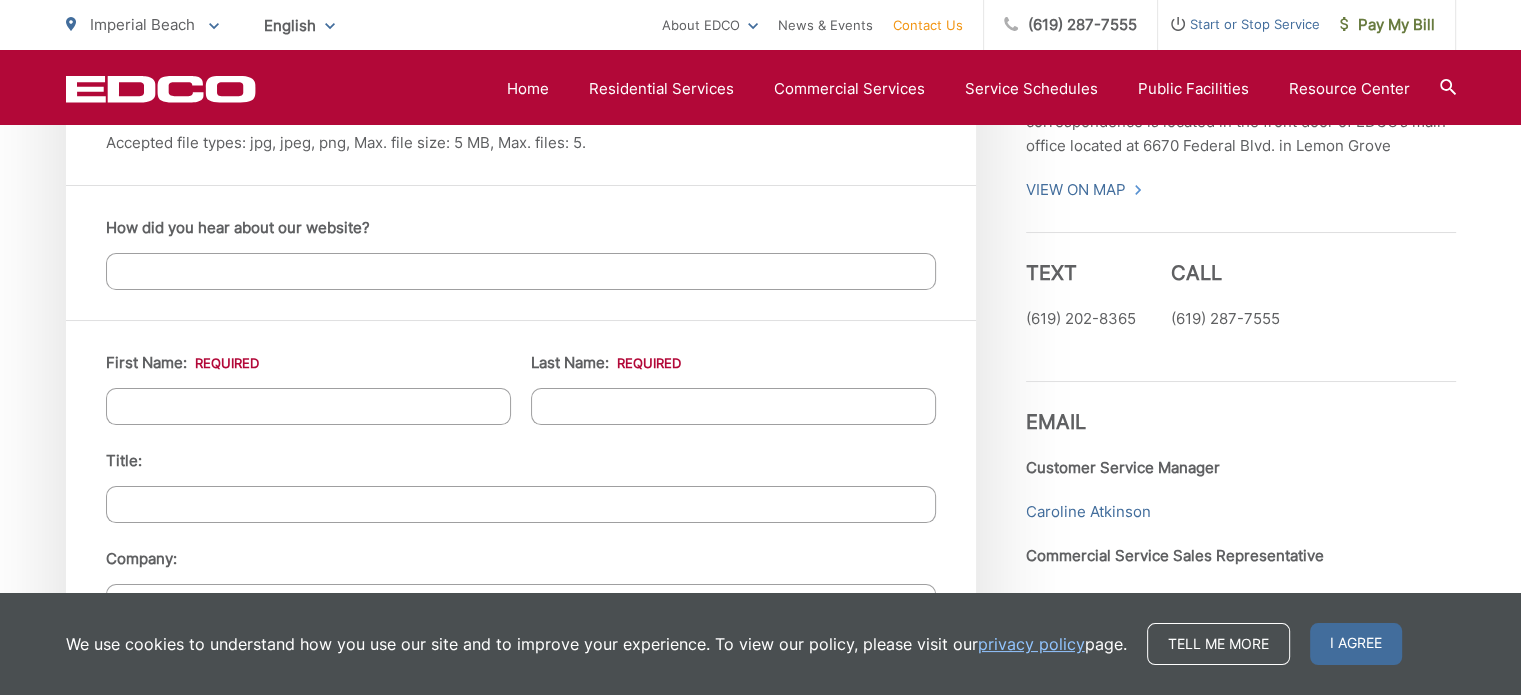 scroll, scrollTop: 1700, scrollLeft: 0, axis: vertical 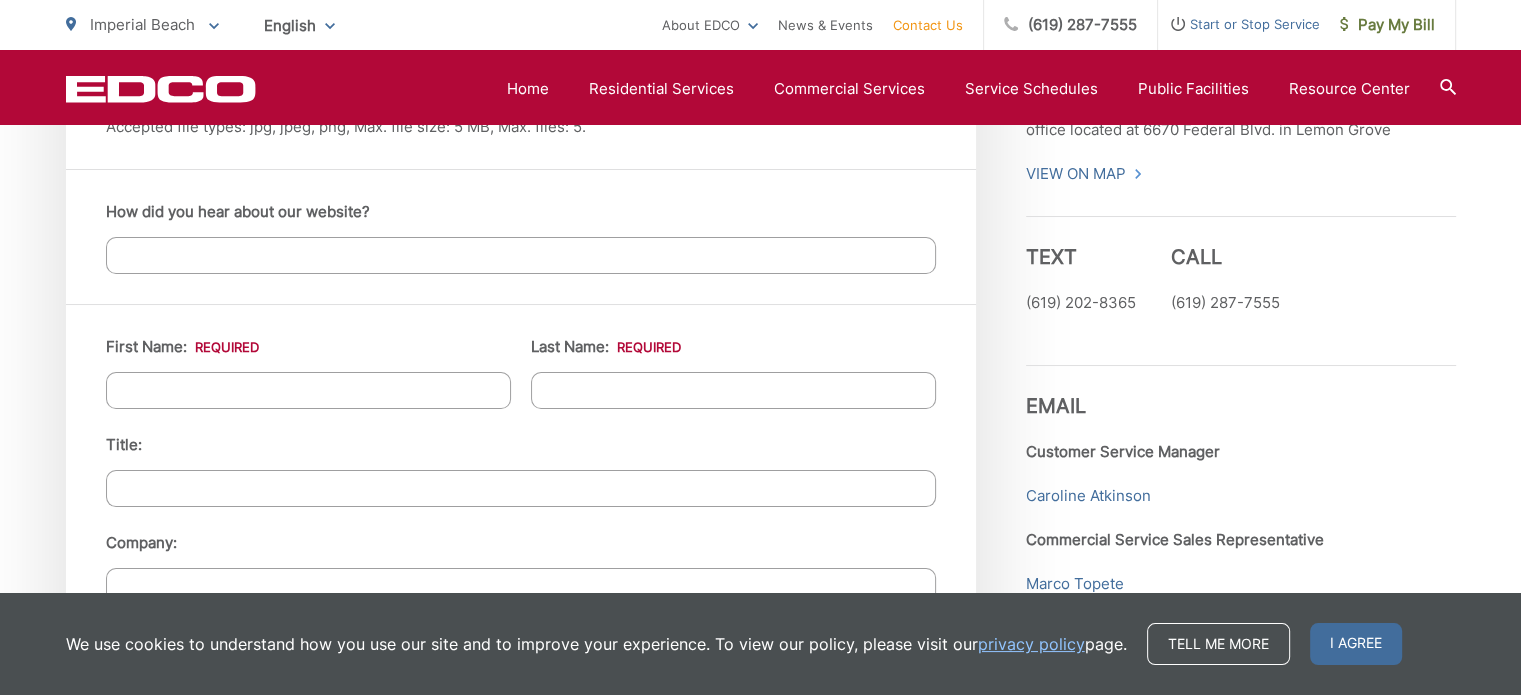type on "I am wanting to get a dumpster so that I am able to do a clean up around the house. I am trying to price it around." 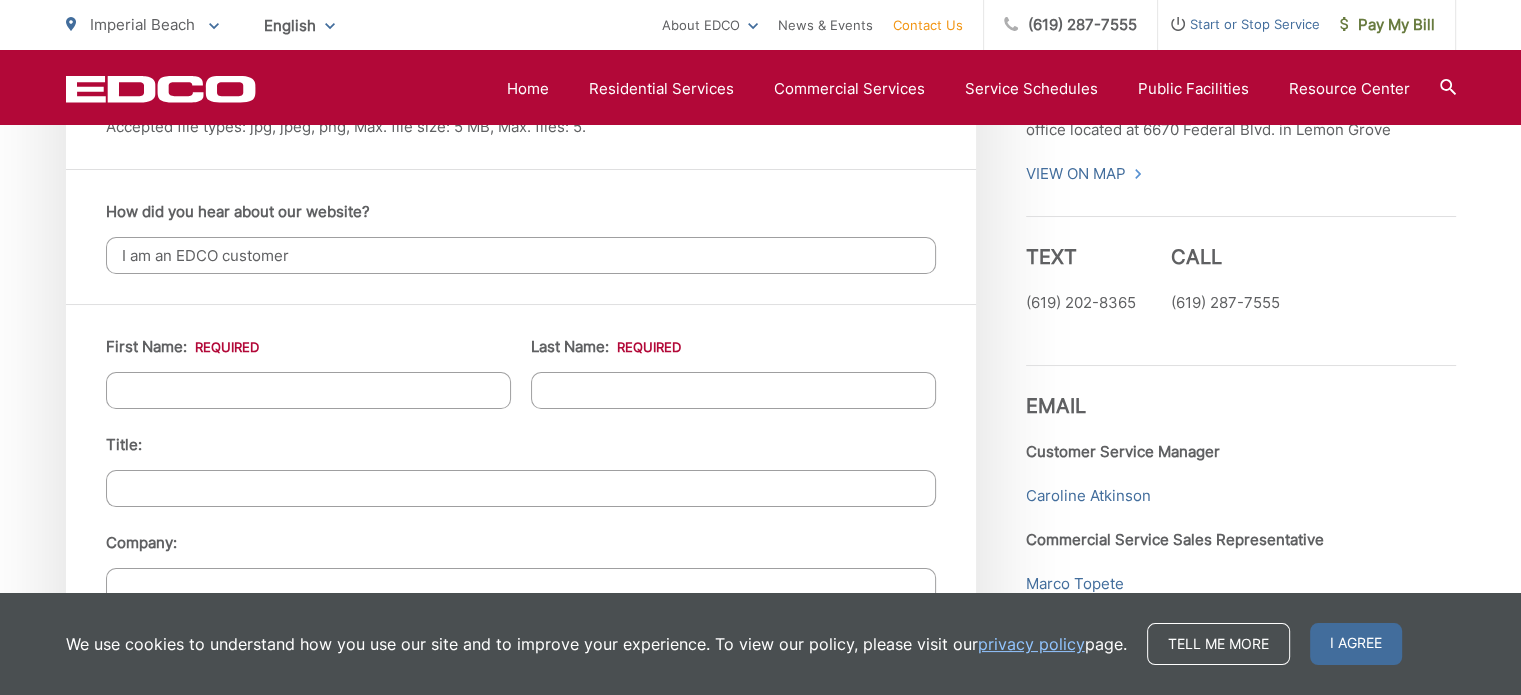 type on "I am an EDCO customer" 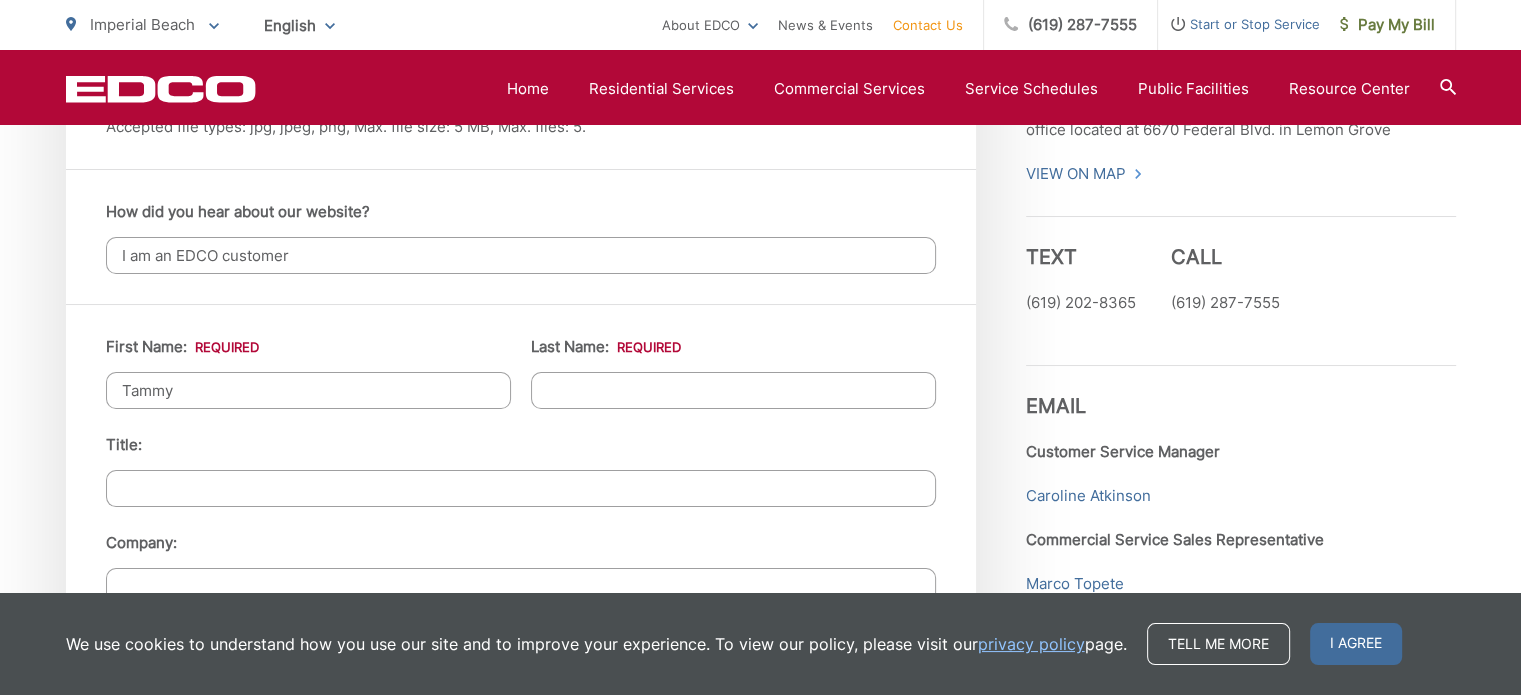 type on "Tammy" 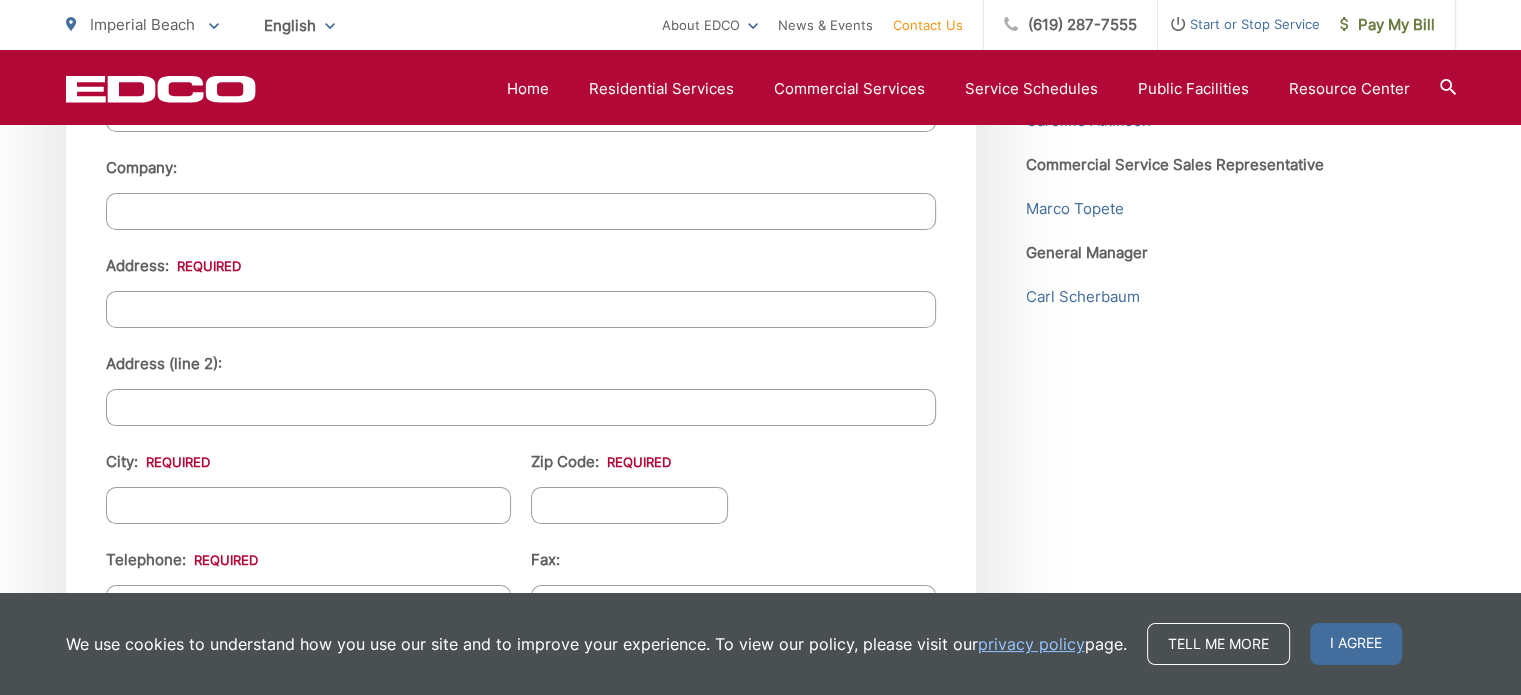 scroll, scrollTop: 2100, scrollLeft: 0, axis: vertical 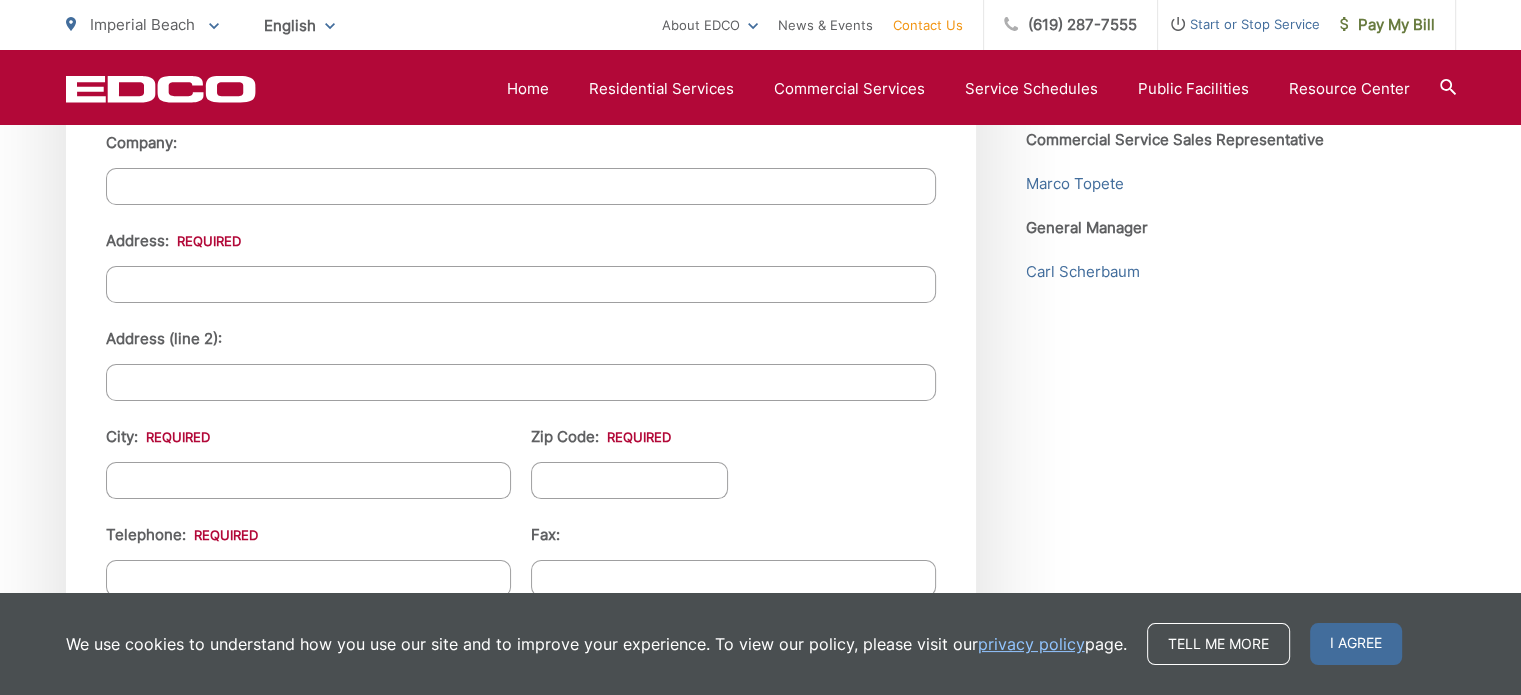 type on "Endozo" 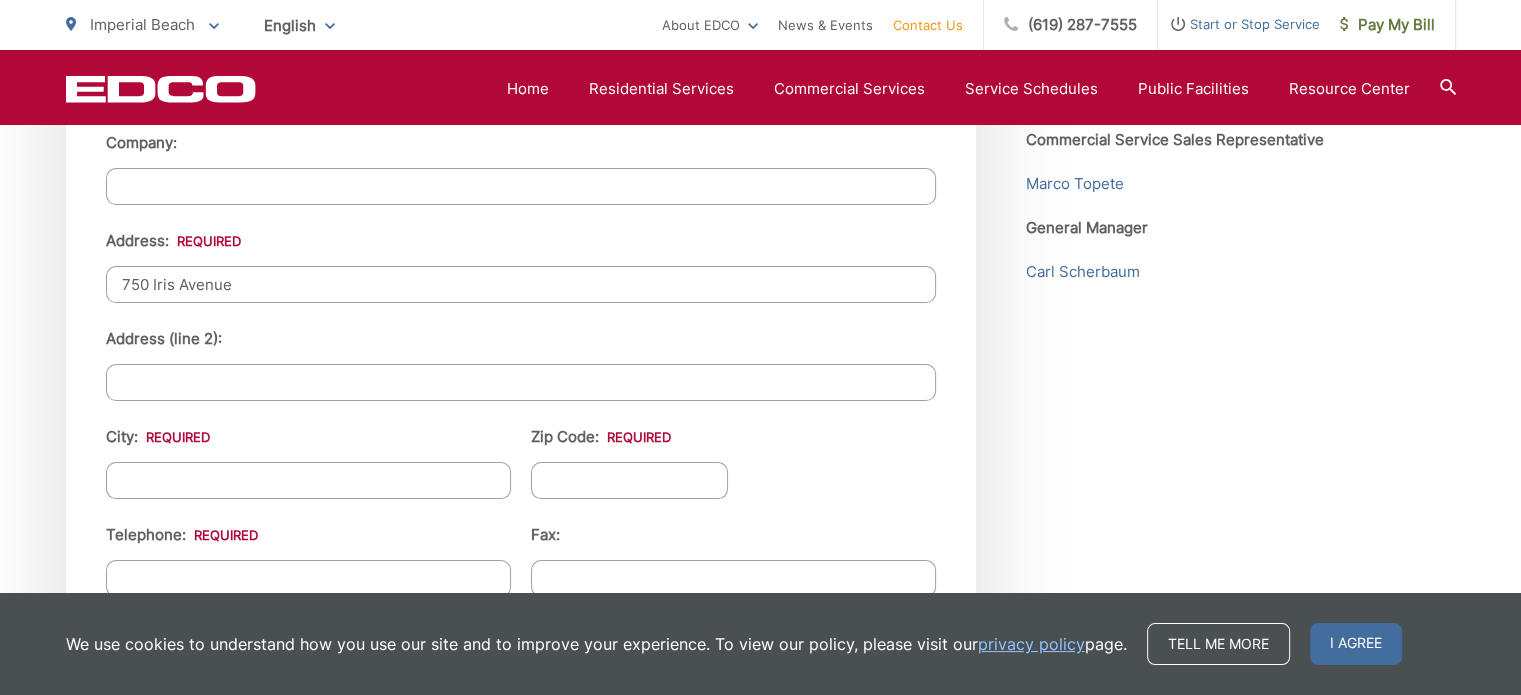 type on "Suffix" 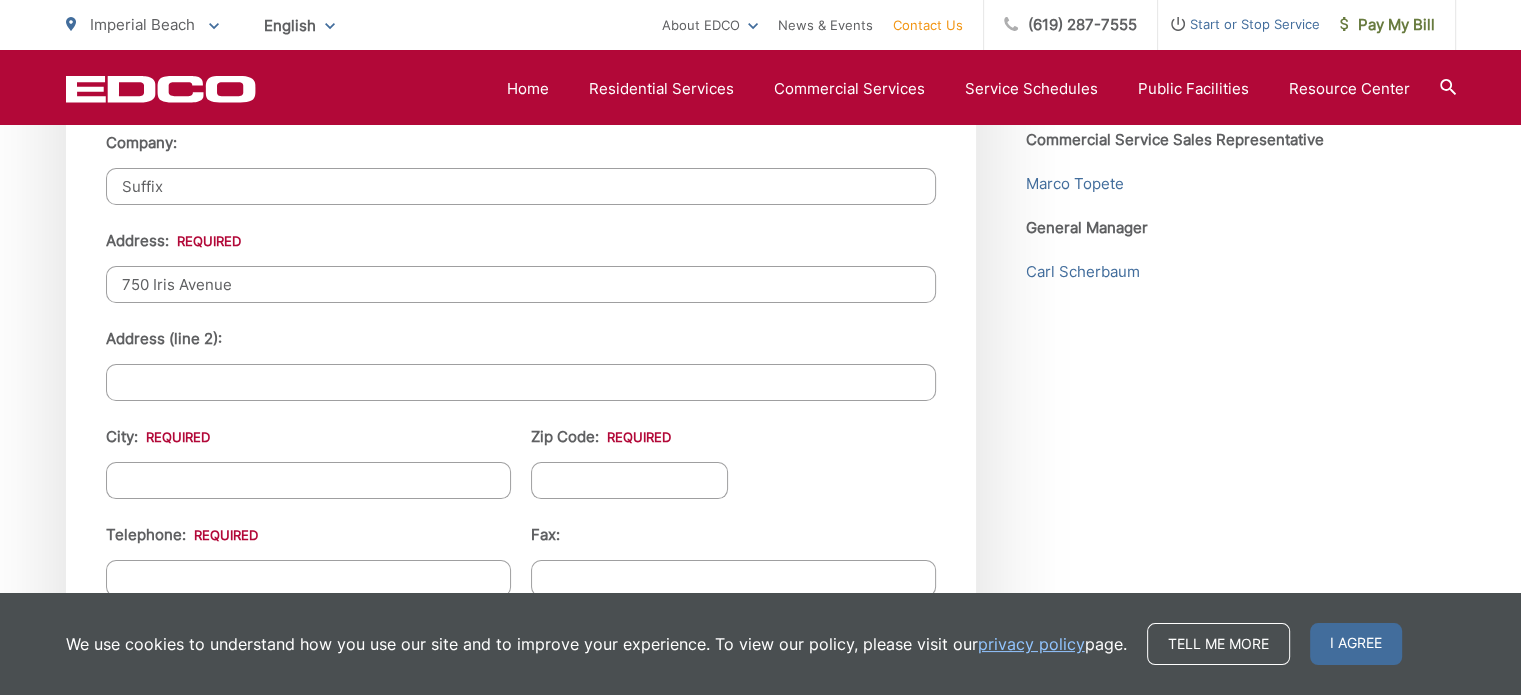 type on "Imperial Beach" 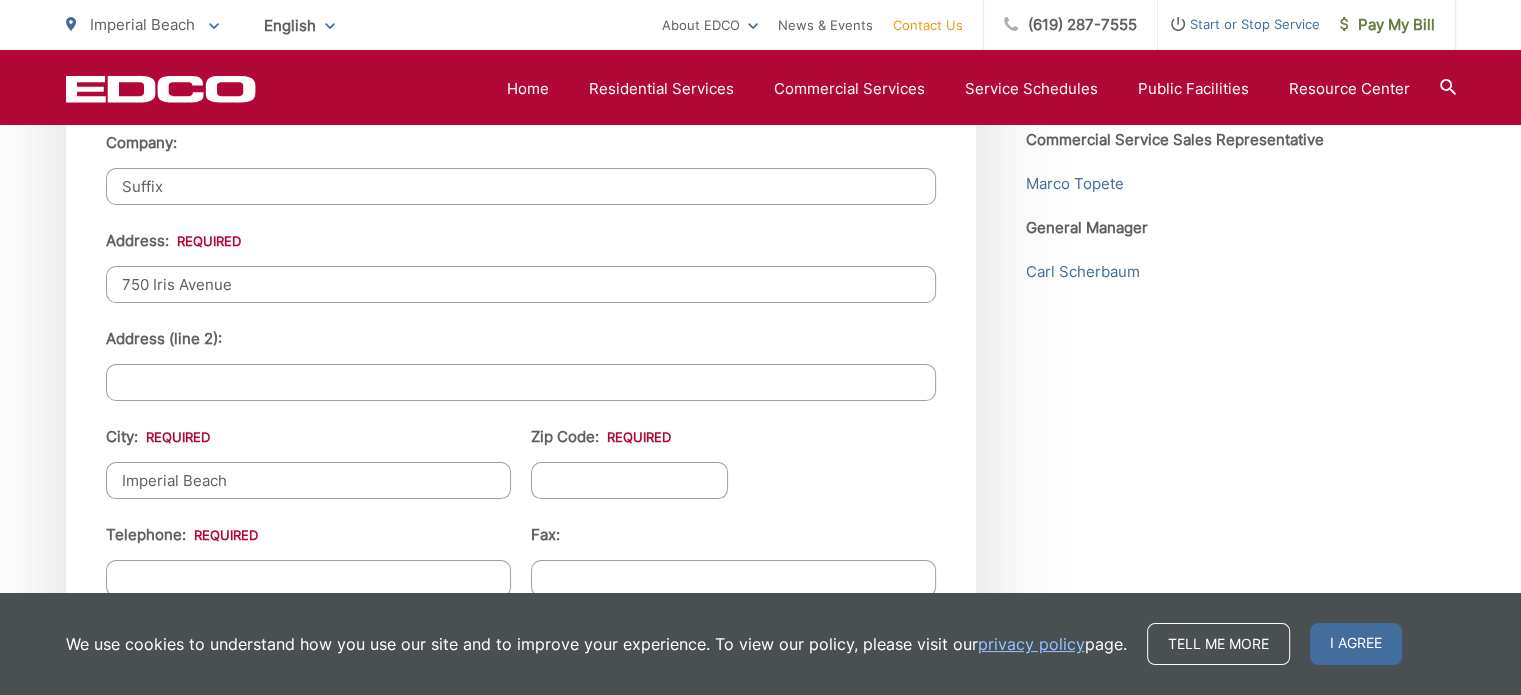type on "91932-3441" 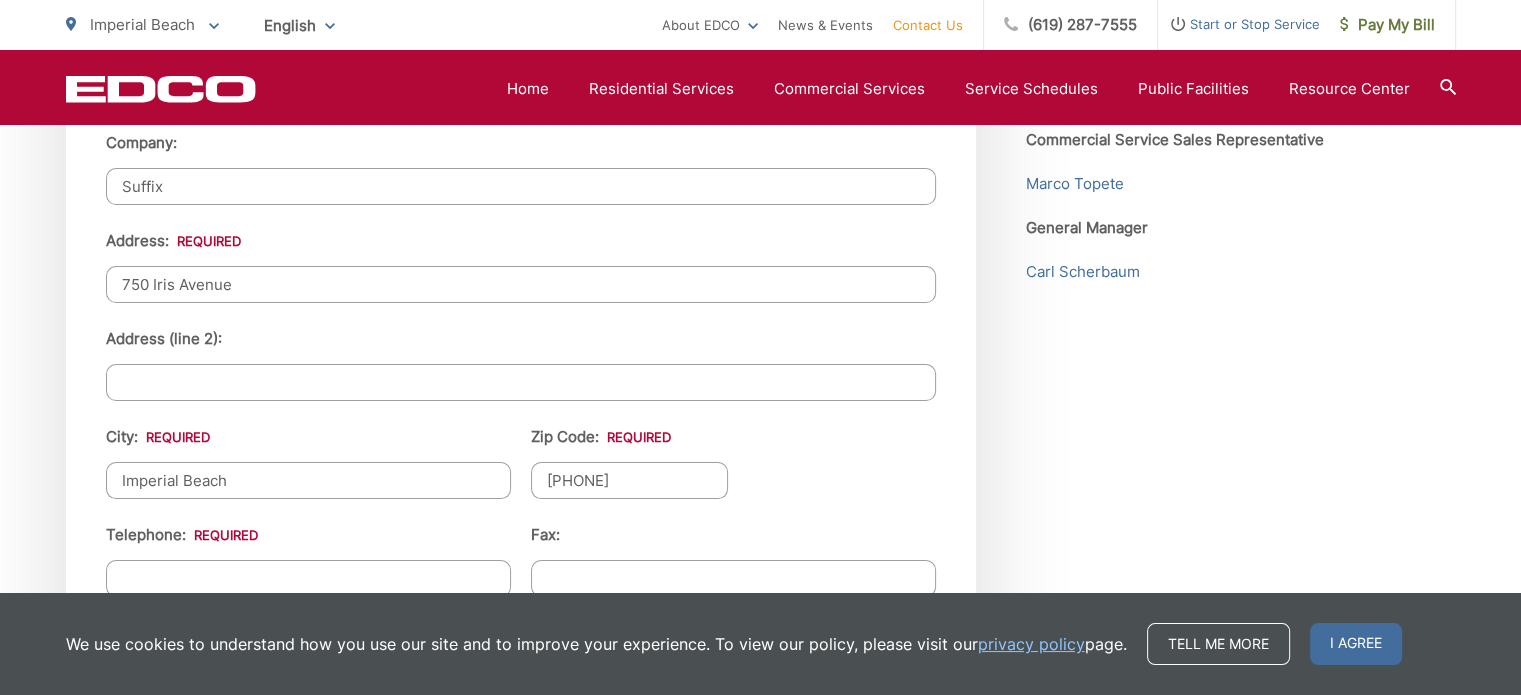 type on "6192189355" 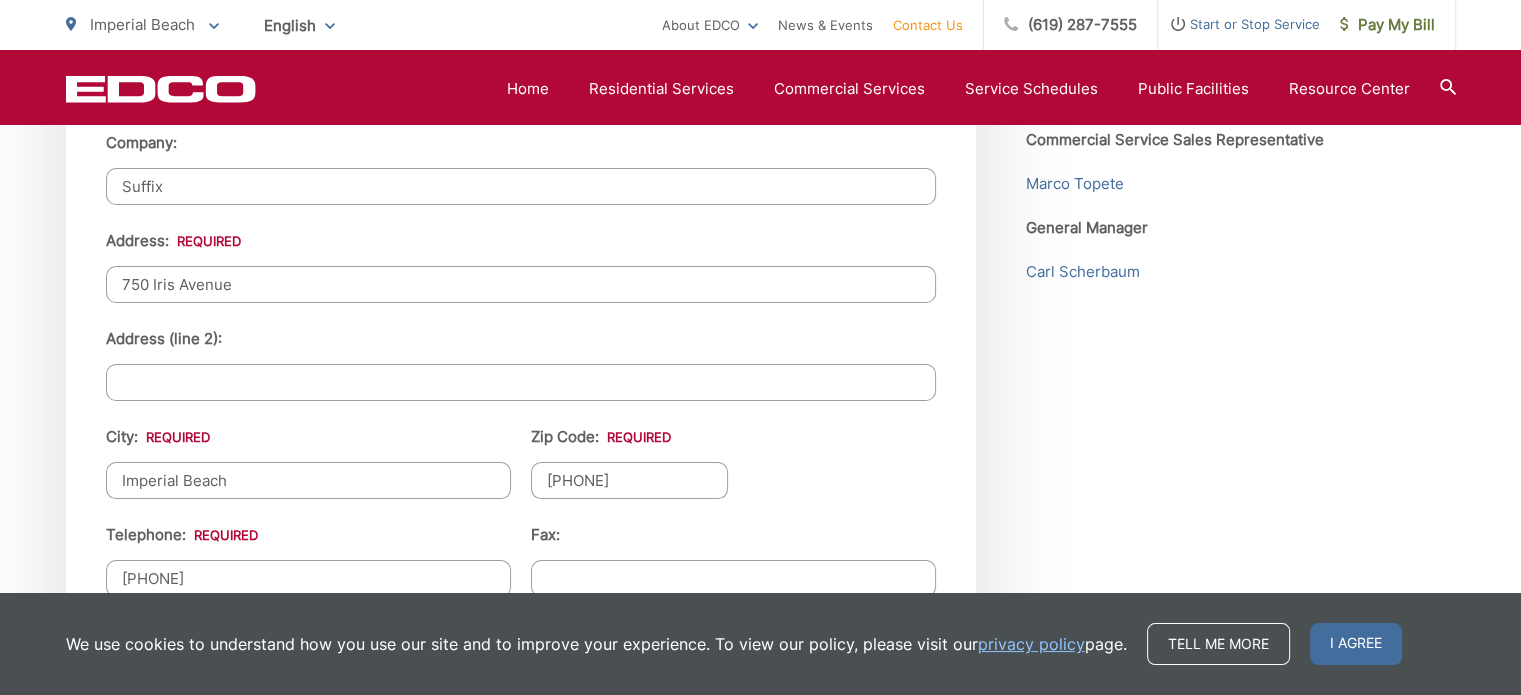type on "tammyen@yahoo.com" 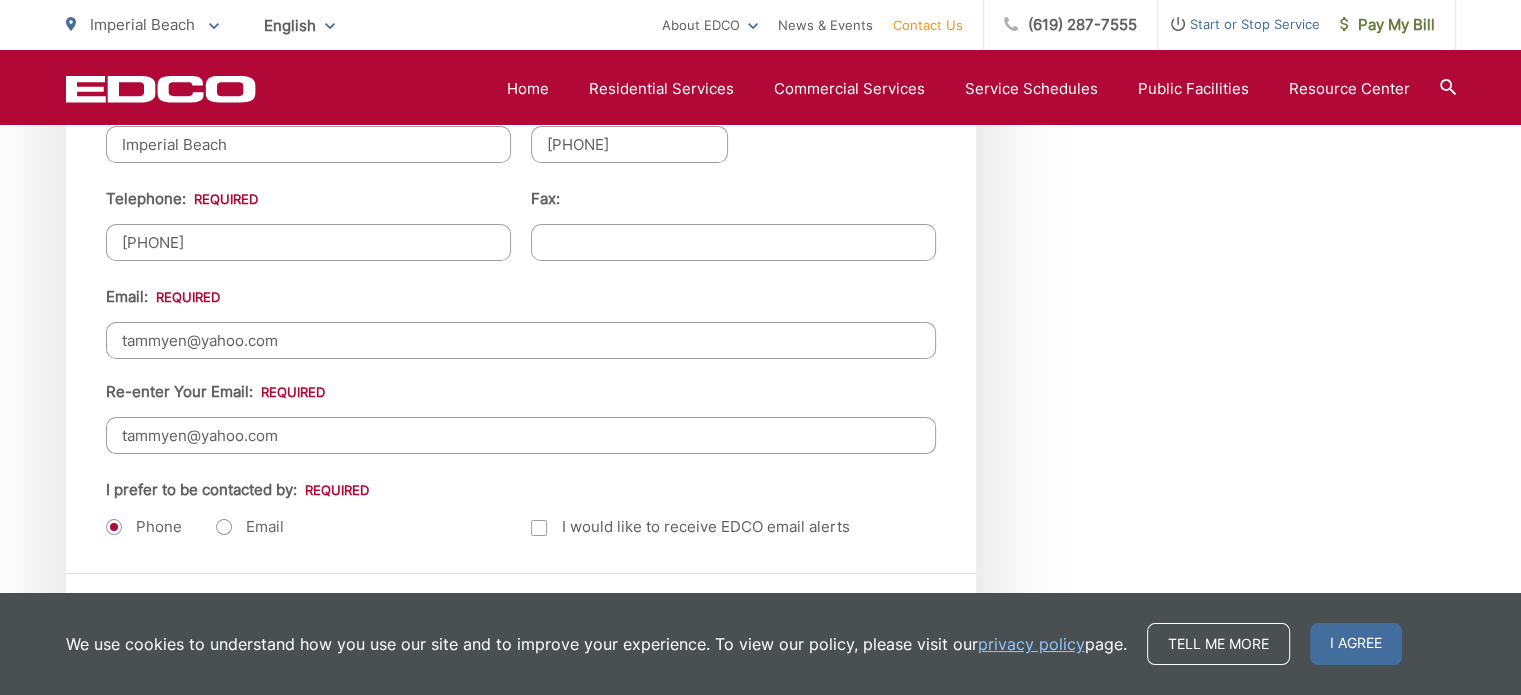 scroll, scrollTop: 2500, scrollLeft: 0, axis: vertical 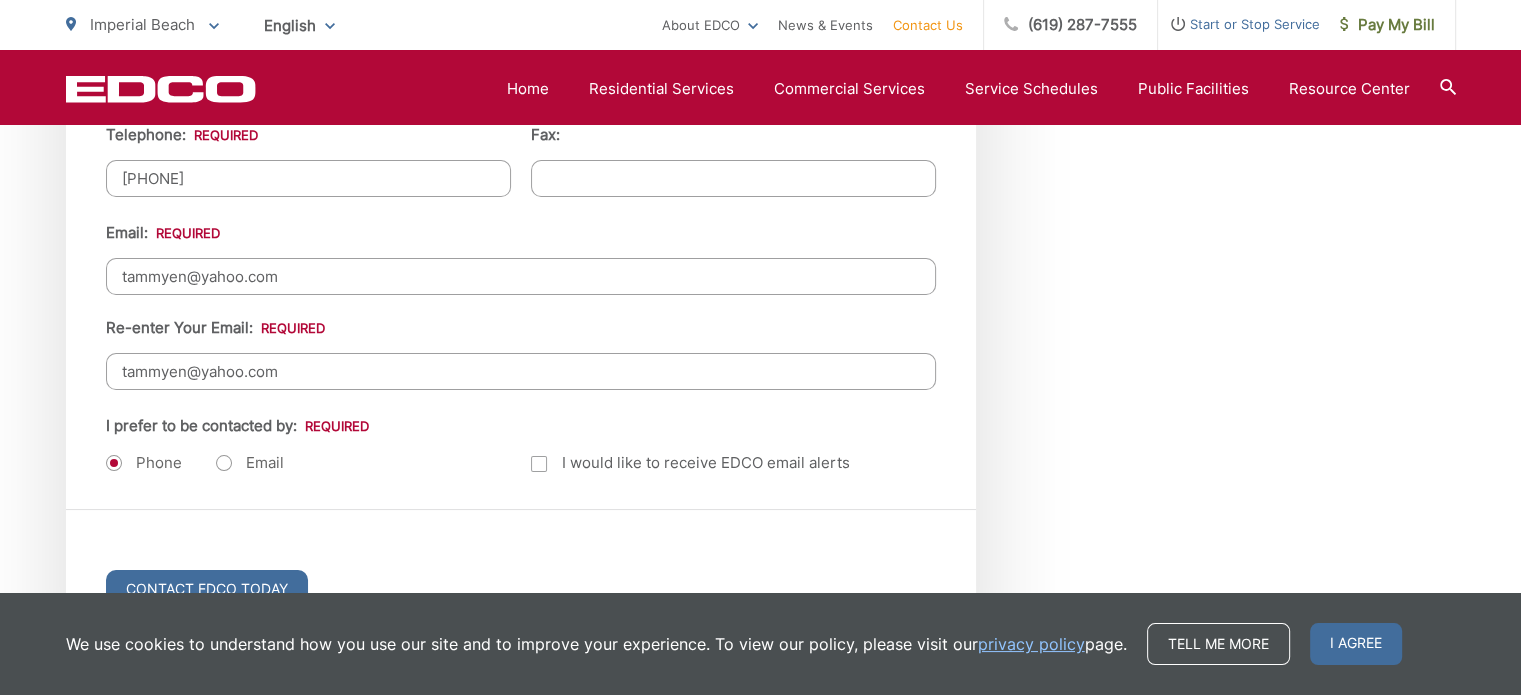 click on "Email" at bounding box center (250, 463) 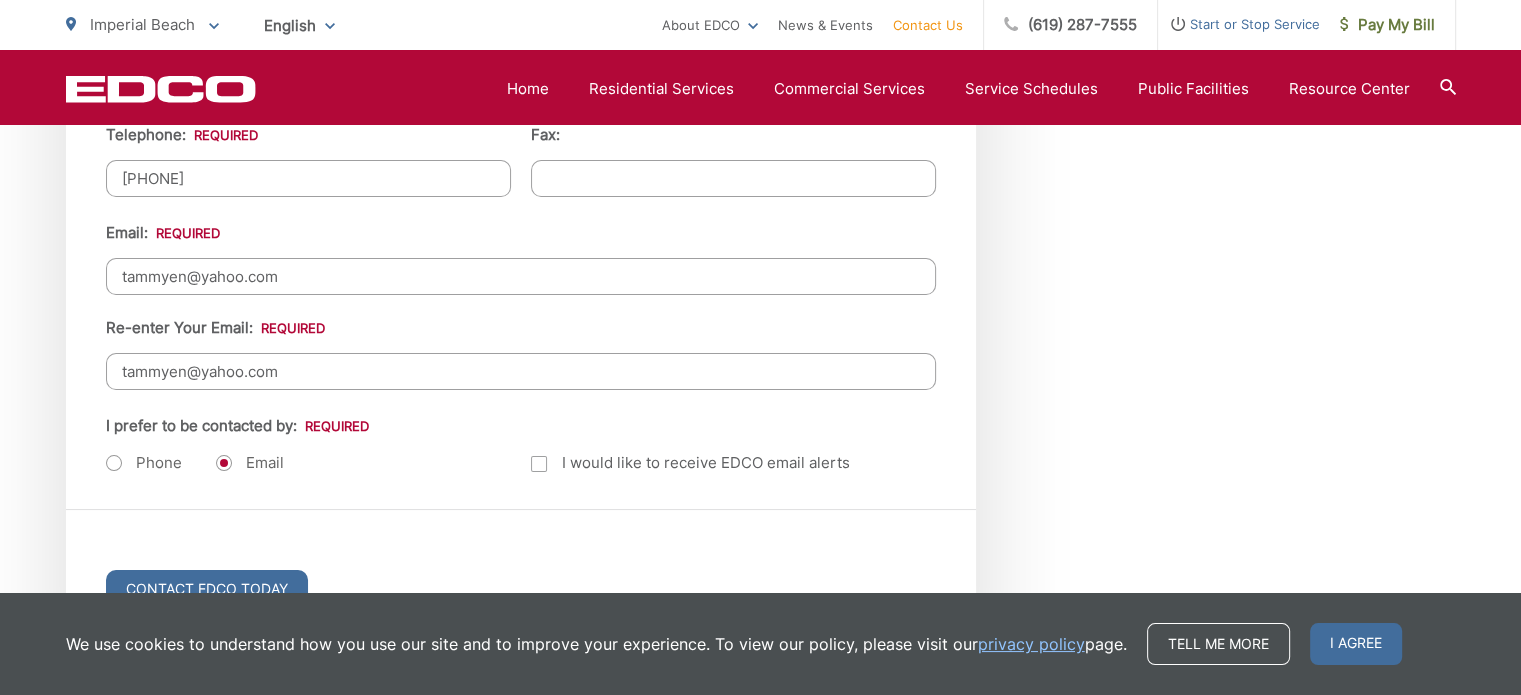 click at bounding box center (539, 464) 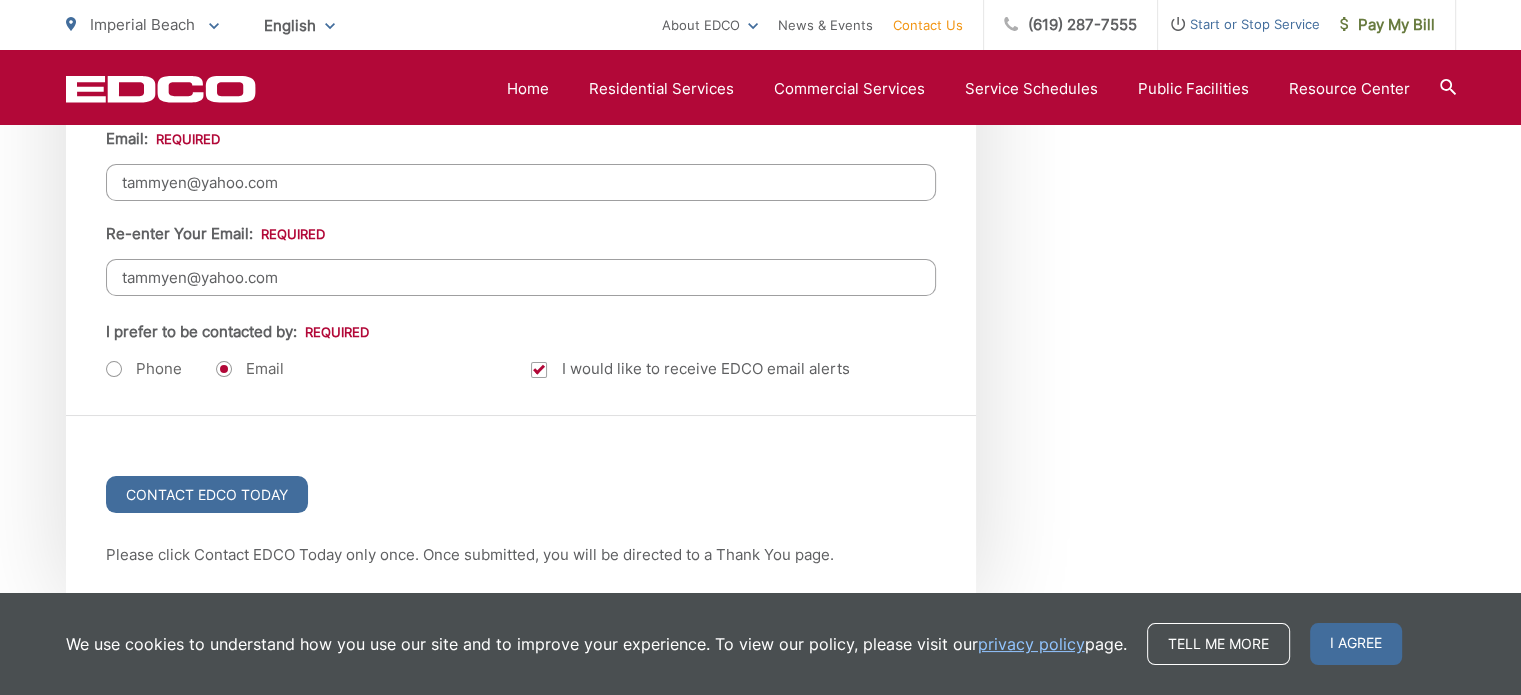 scroll, scrollTop: 2800, scrollLeft: 0, axis: vertical 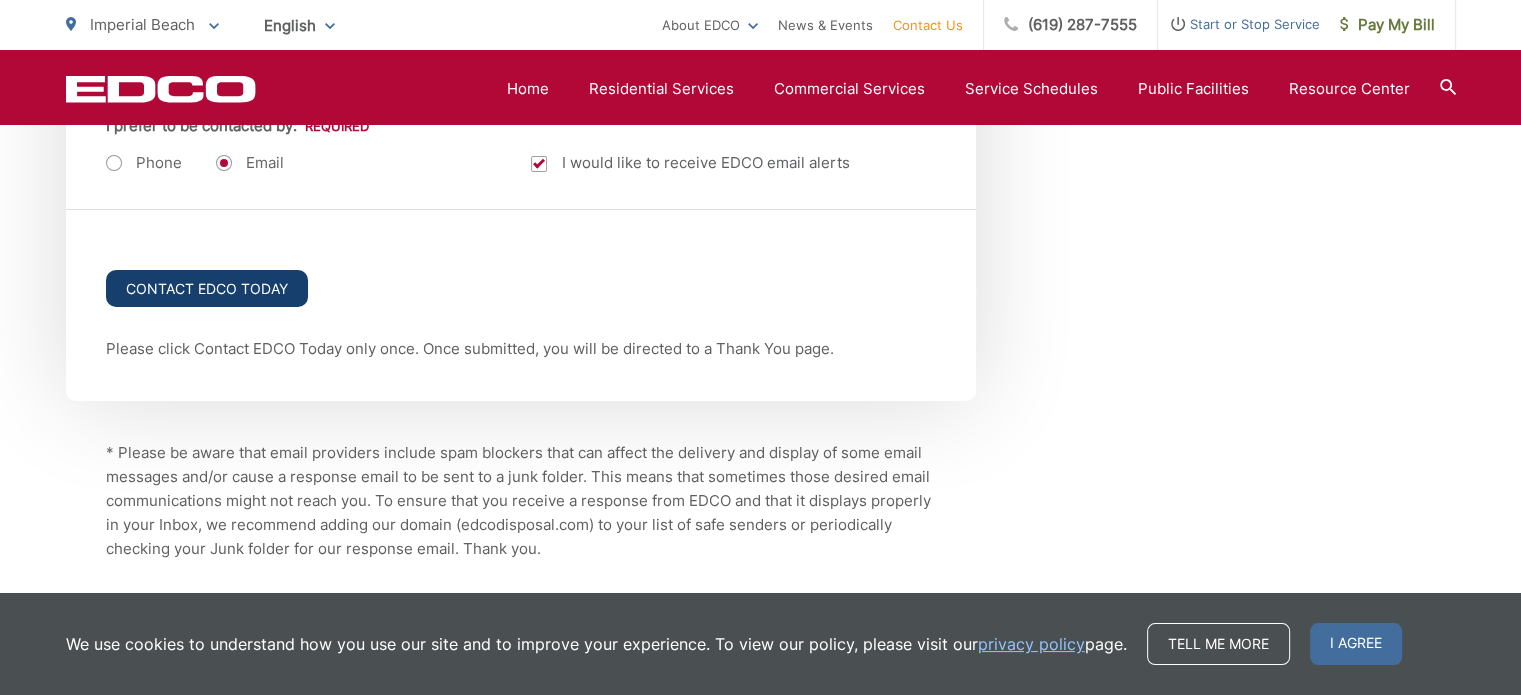 click on "Contact EDCO Today" at bounding box center [207, 288] 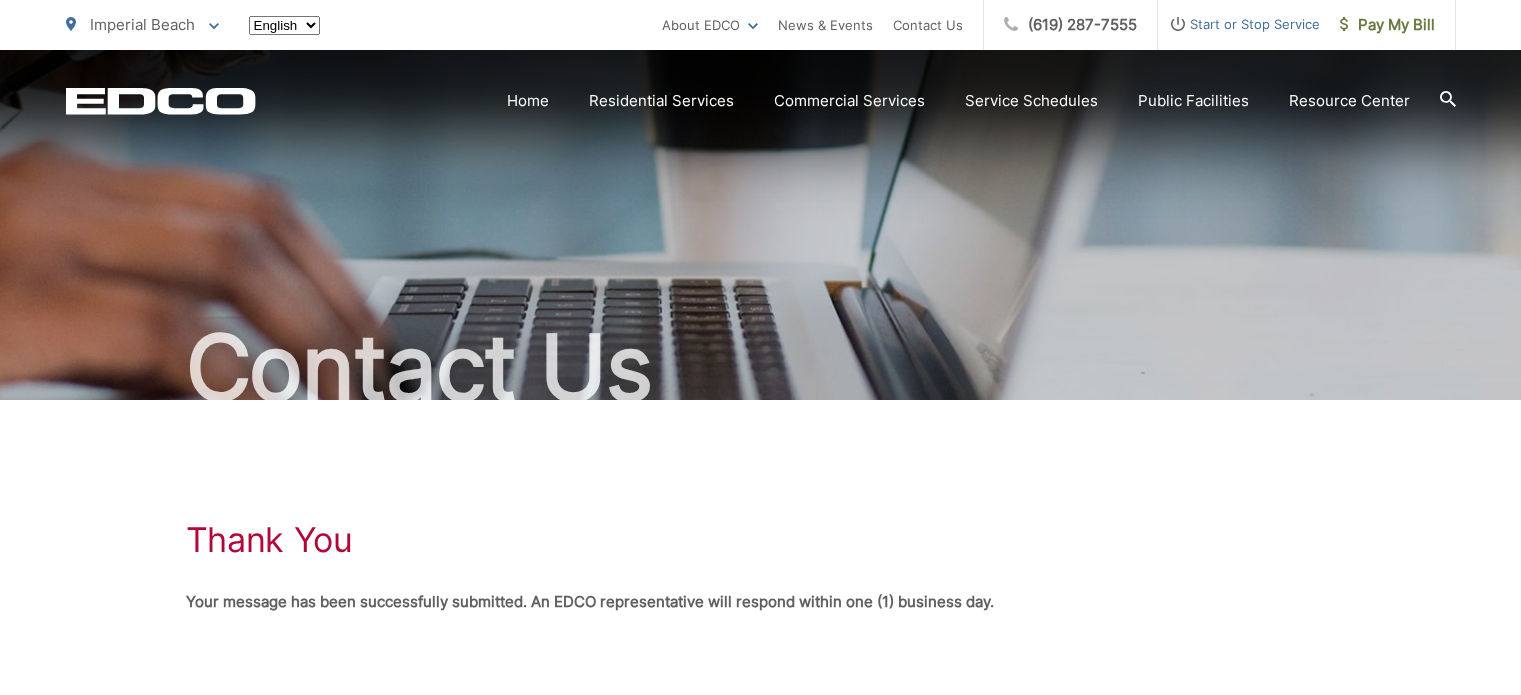 scroll, scrollTop: 0, scrollLeft: 0, axis: both 